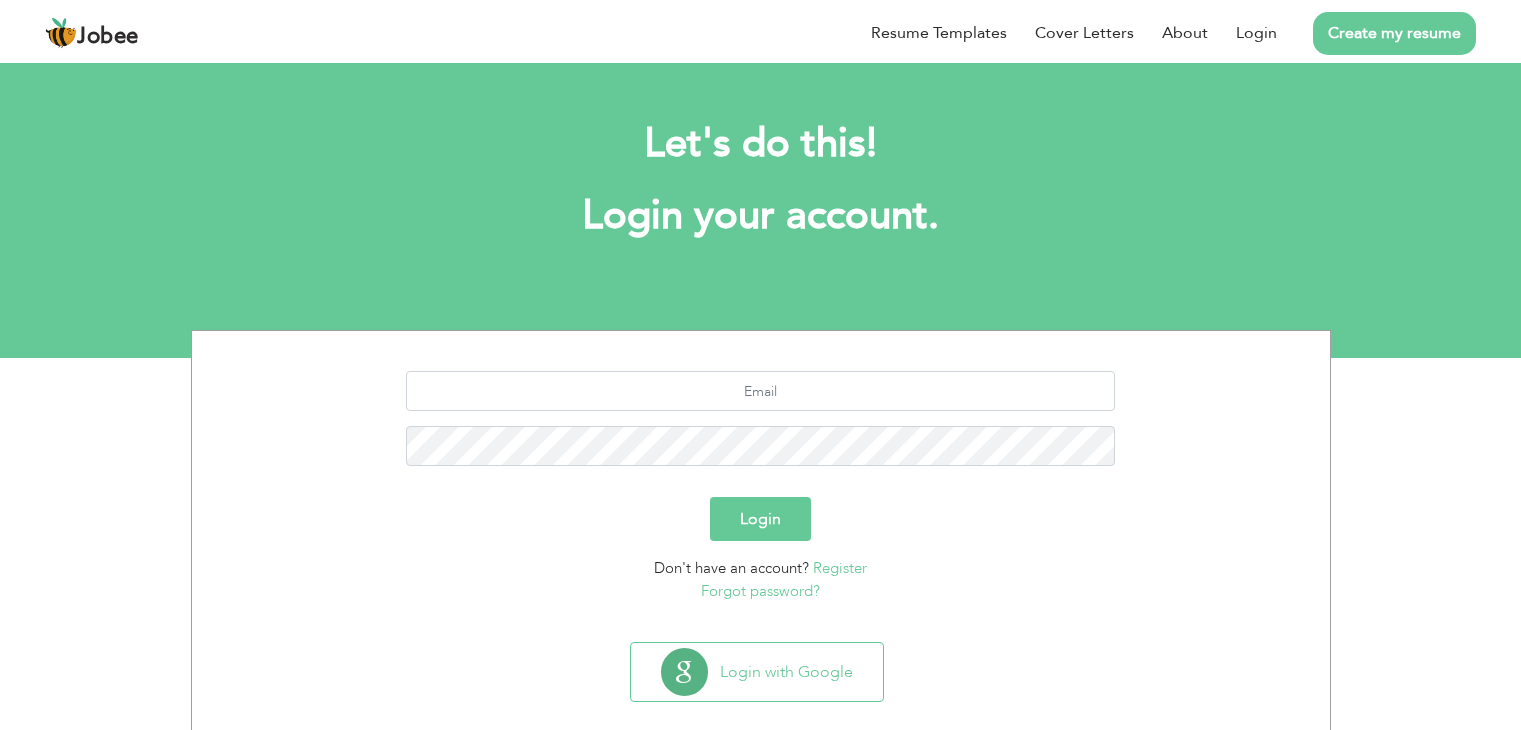 scroll, scrollTop: 0, scrollLeft: 0, axis: both 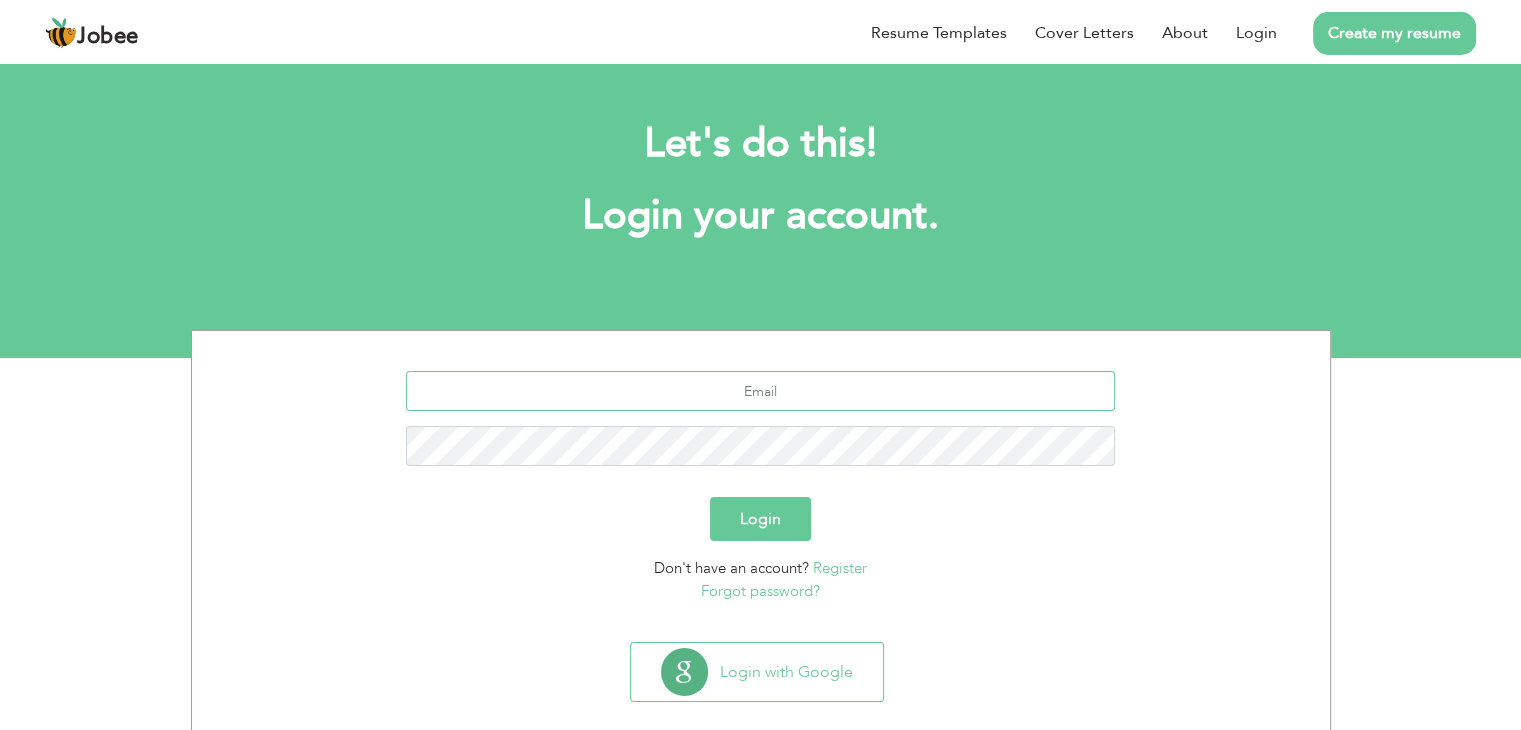 click at bounding box center [760, 391] 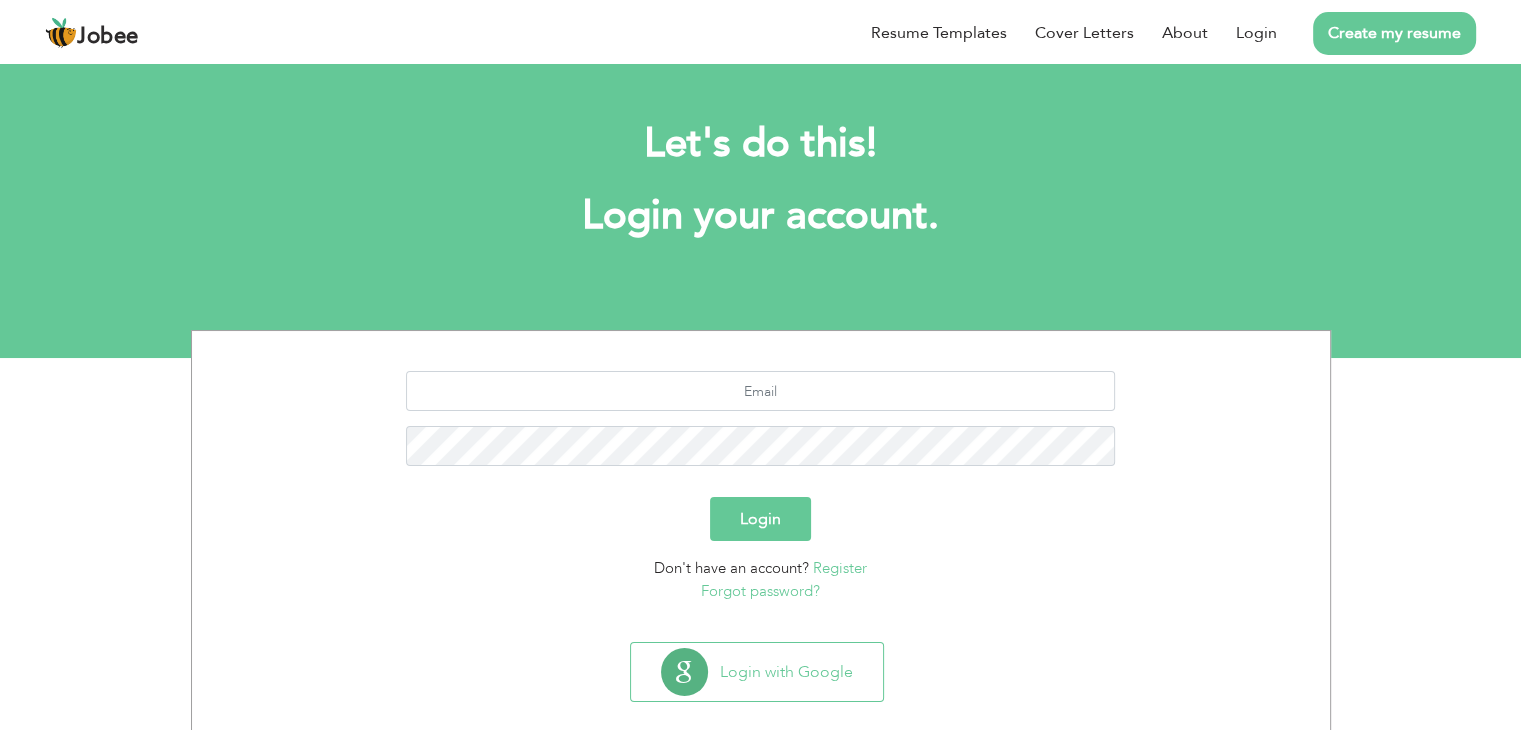 click on "Login
Don't have an account?   Register
Forgot password?" at bounding box center (761, 486) 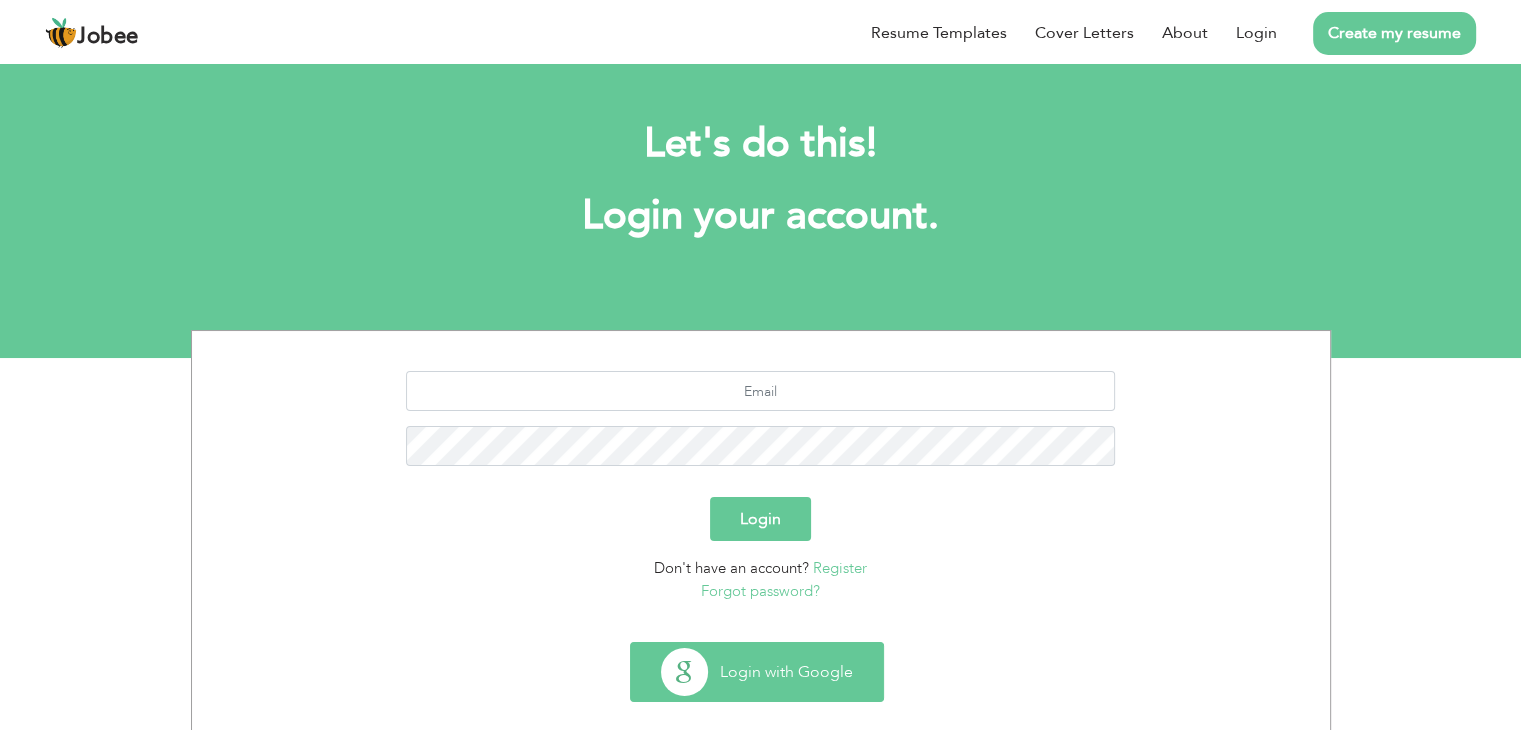 click on "Login with Google" at bounding box center (757, 672) 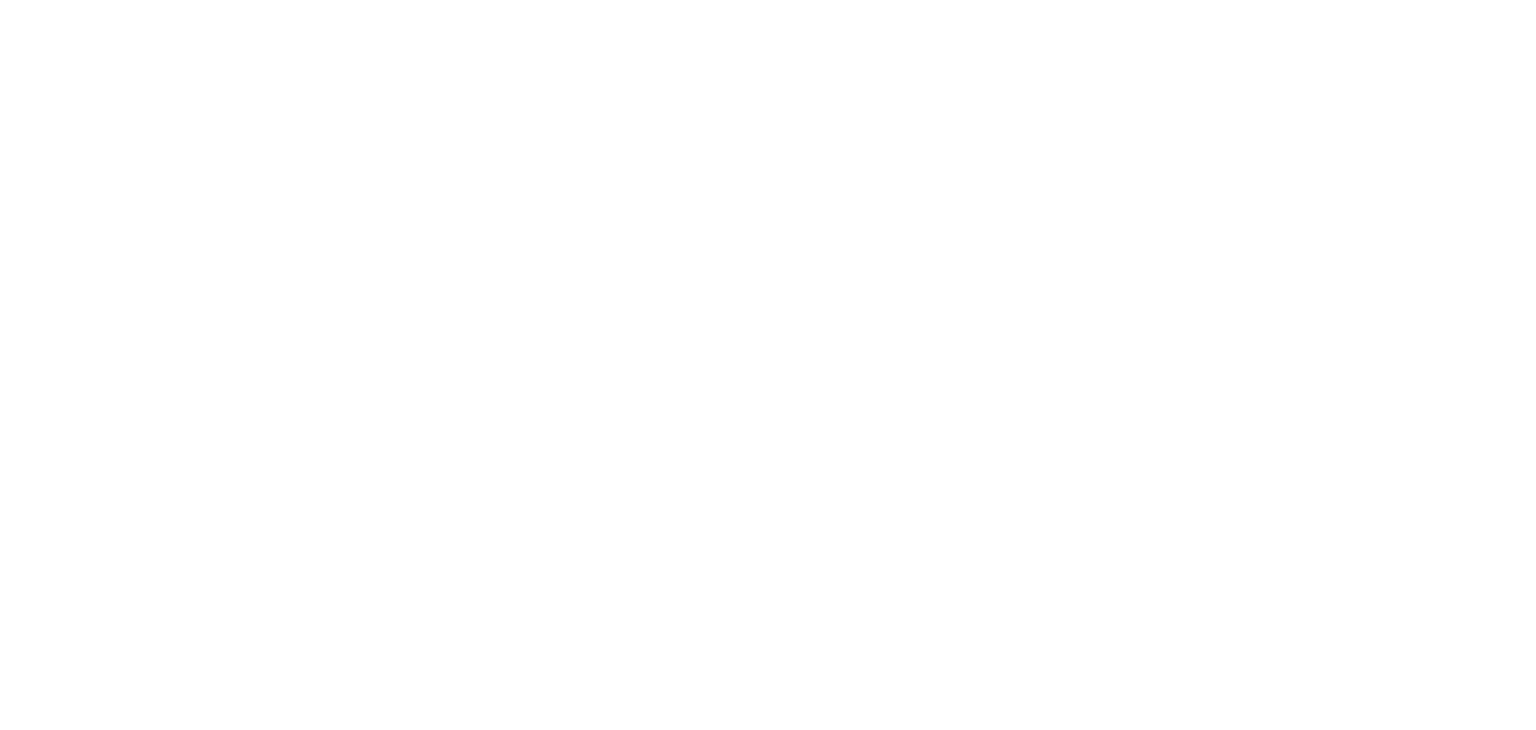 scroll, scrollTop: 0, scrollLeft: 0, axis: both 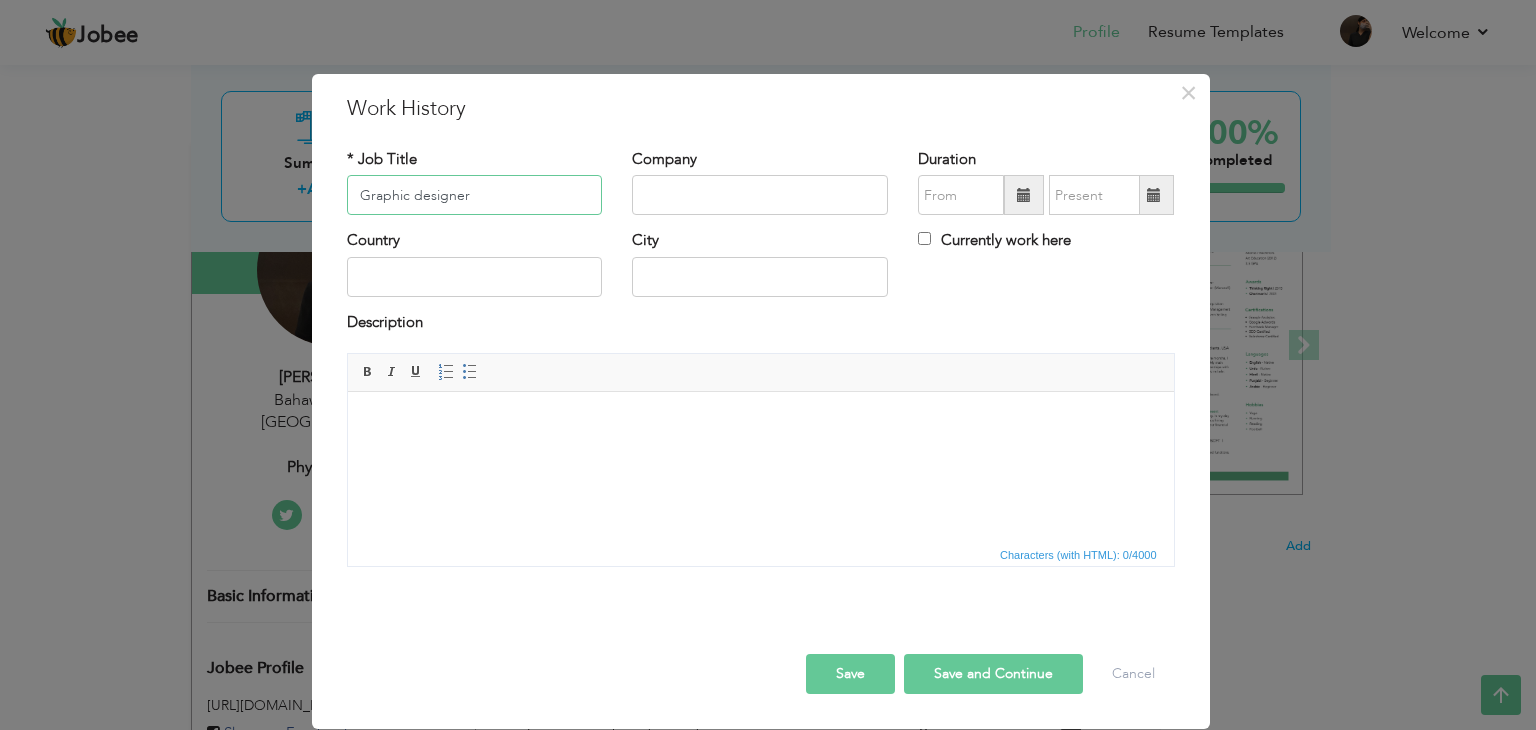 type on "Graphic designer" 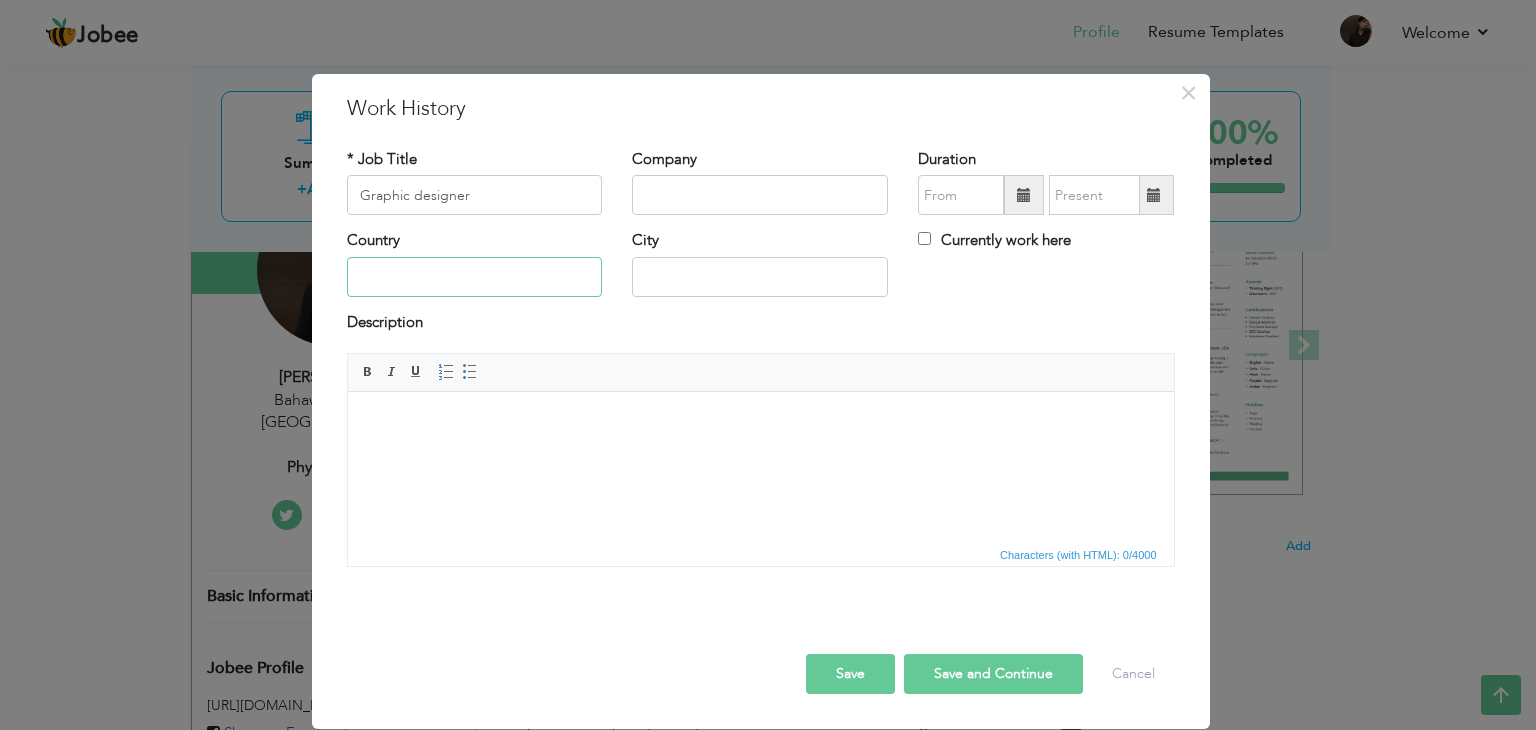 click at bounding box center [475, 277] 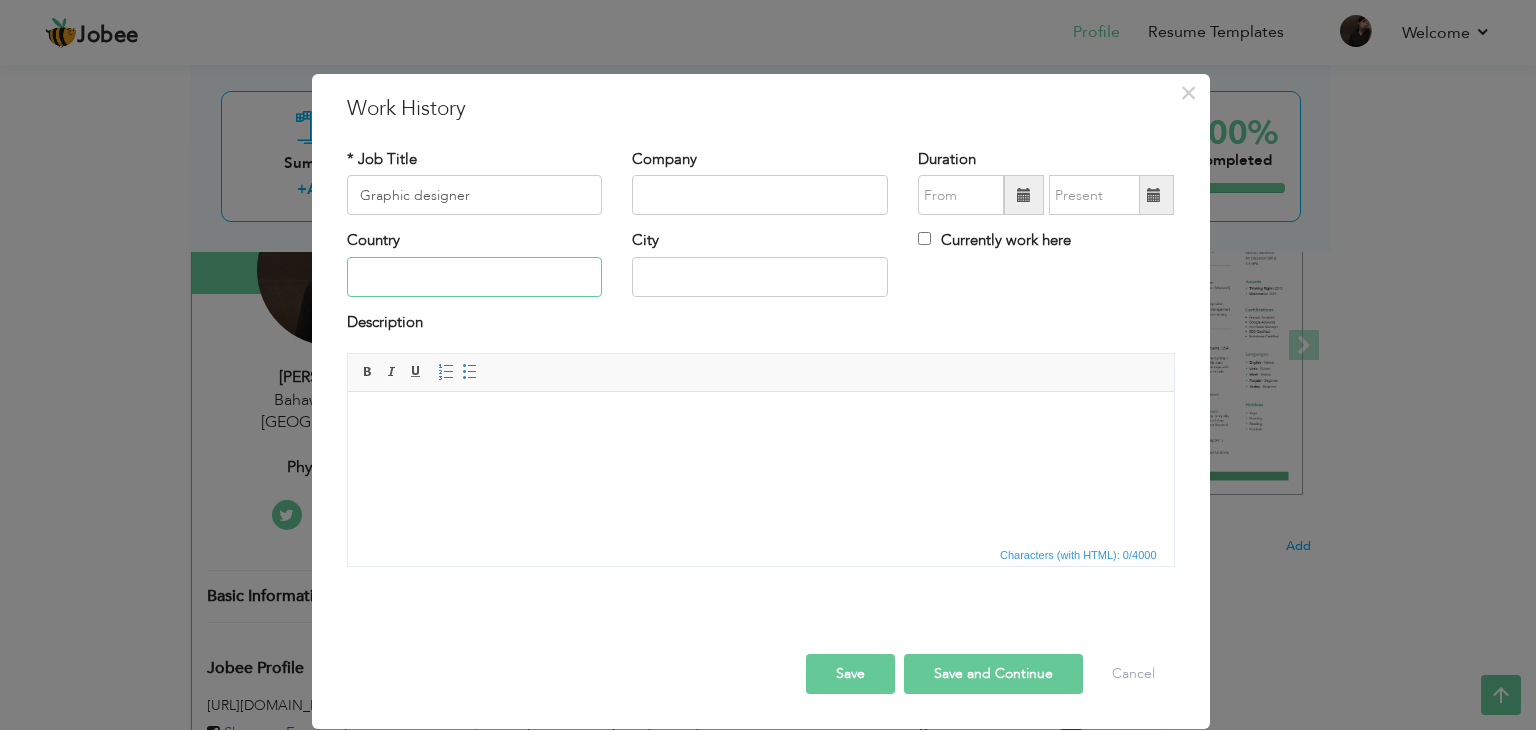 type on "[GEOGRAPHIC_DATA]" 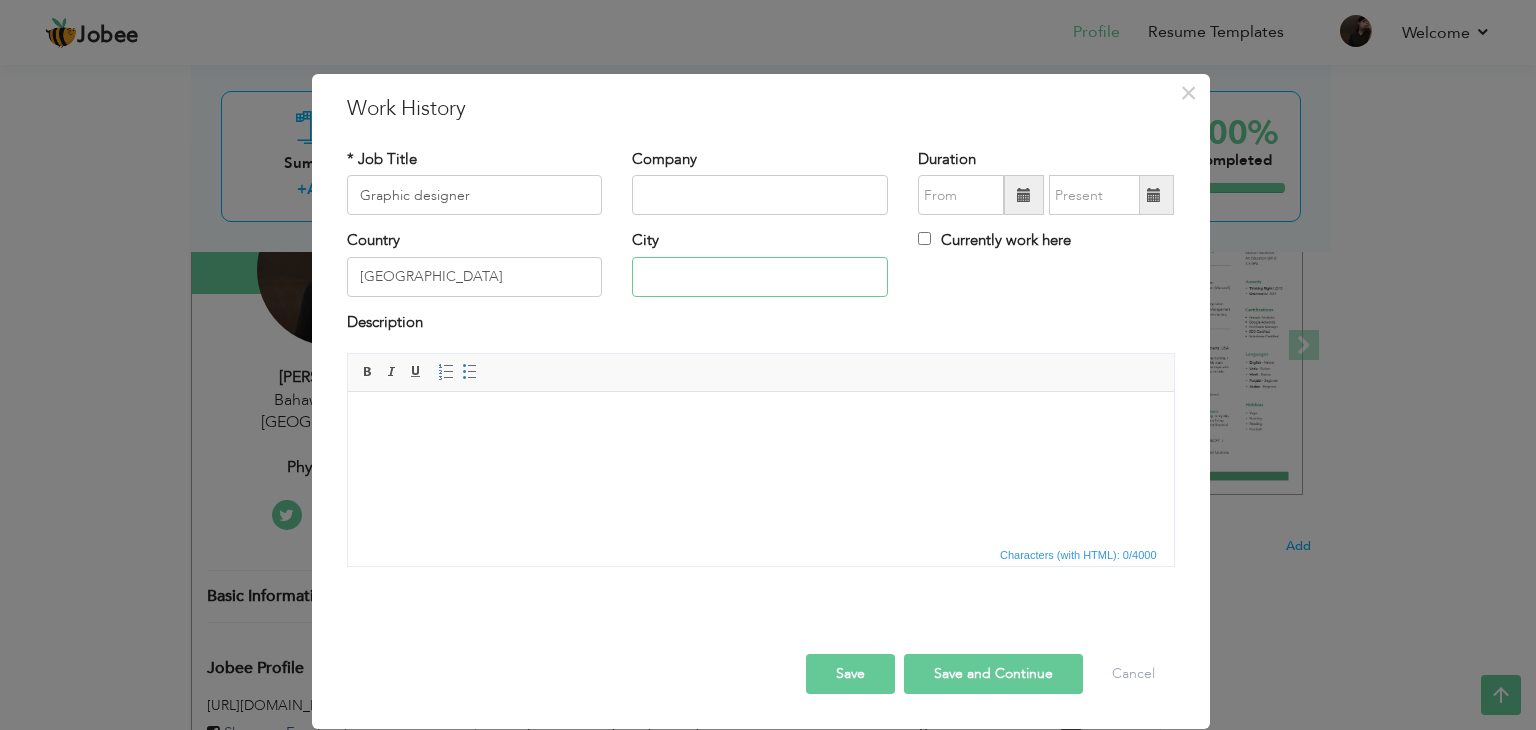 type on "BAHAWALPUR" 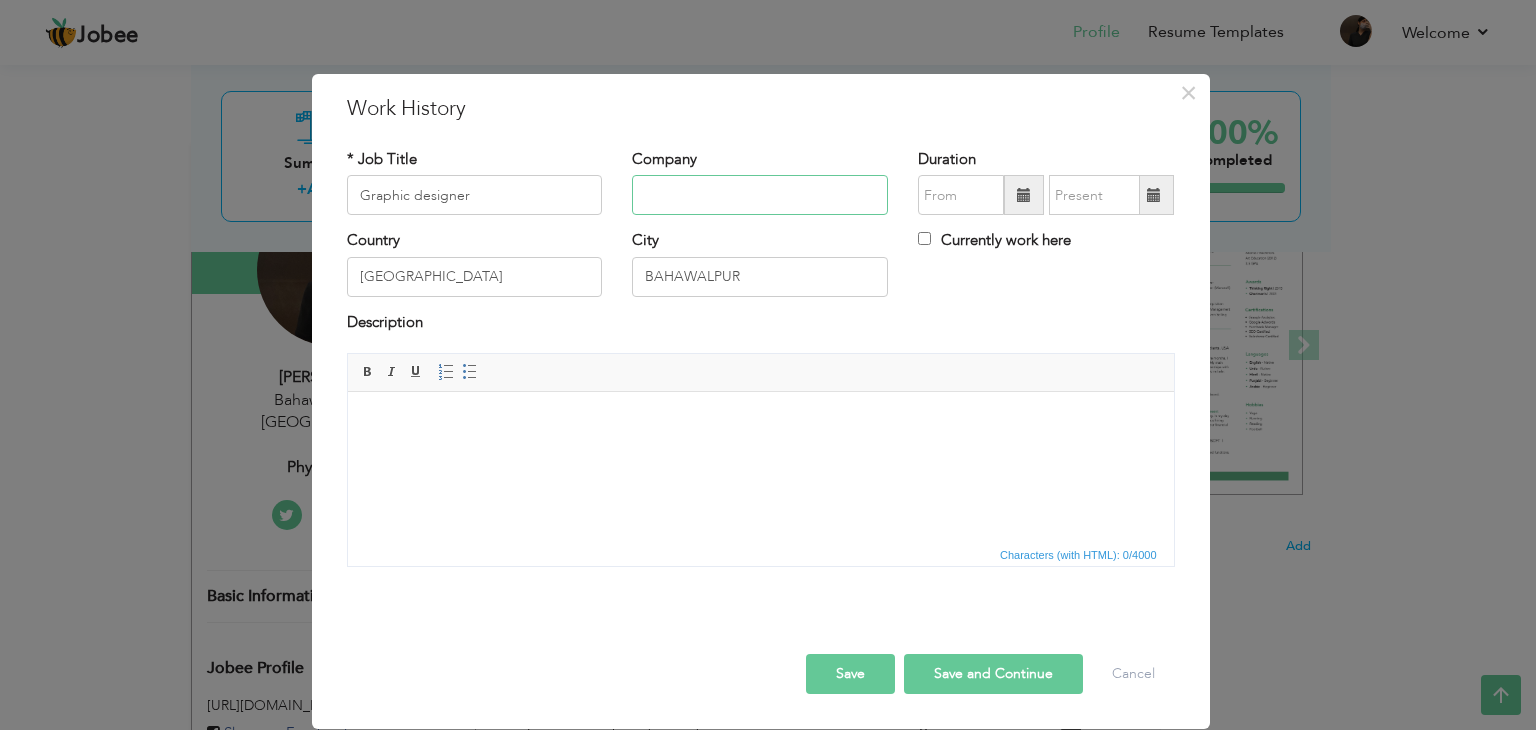 click at bounding box center [760, 195] 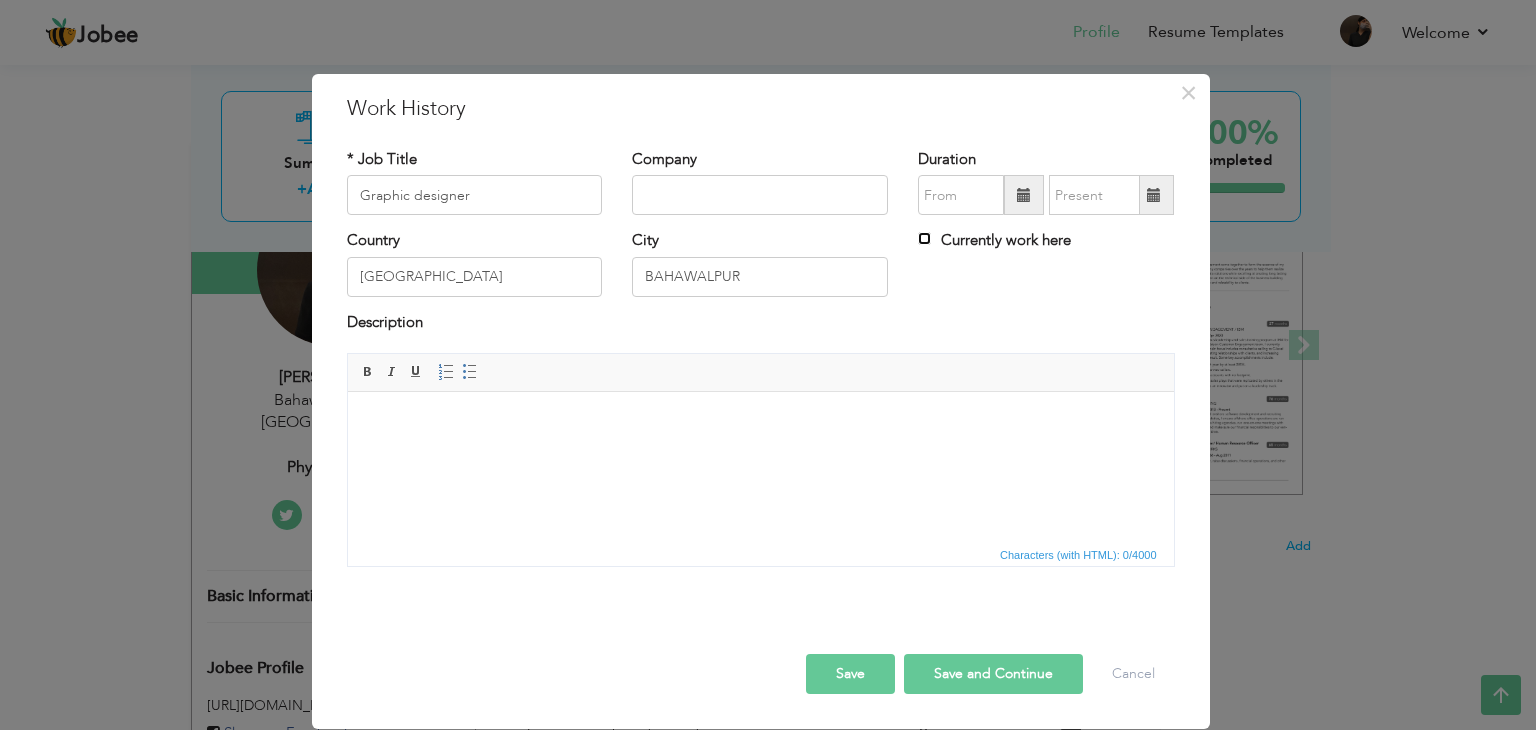click on "Currently work here" at bounding box center (924, 238) 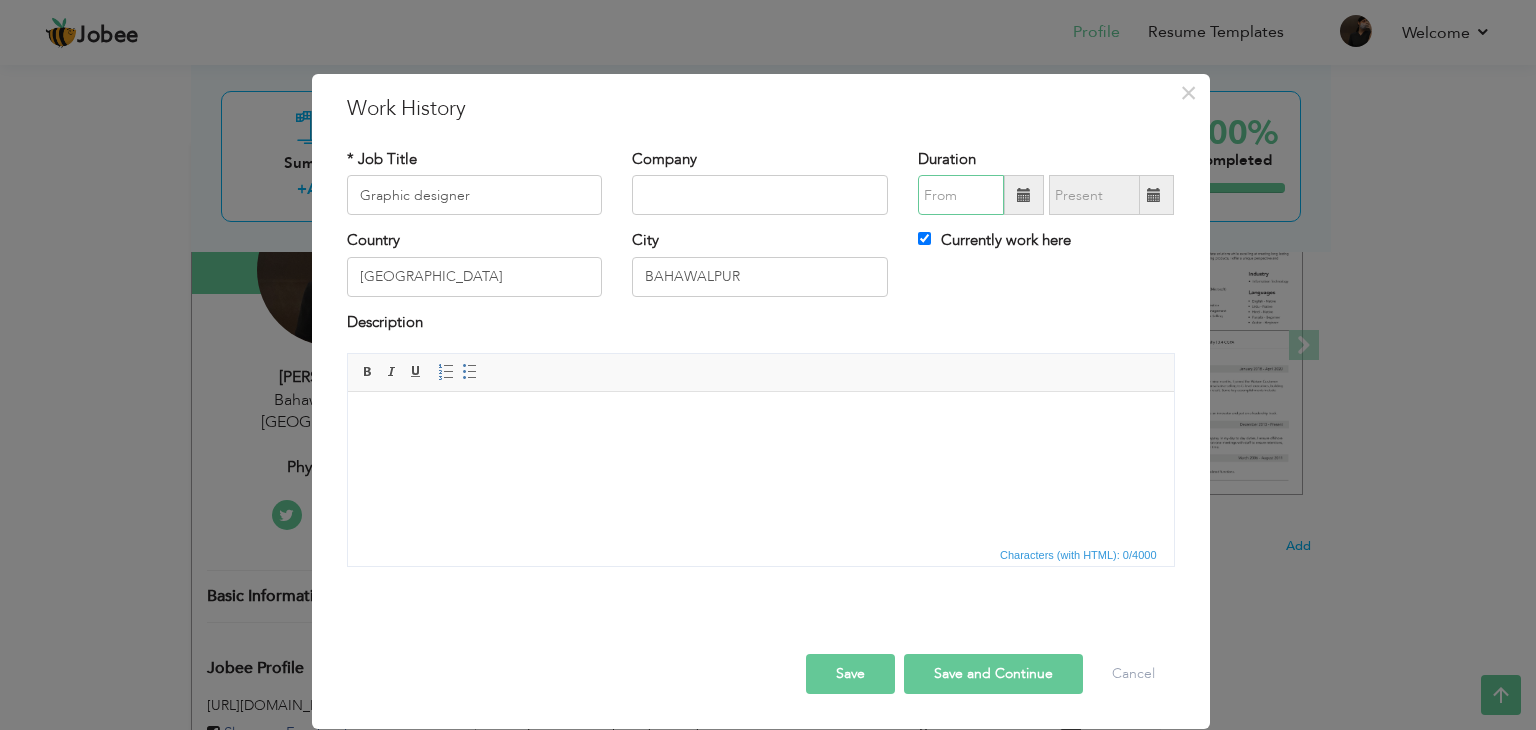 type on "07/2025" 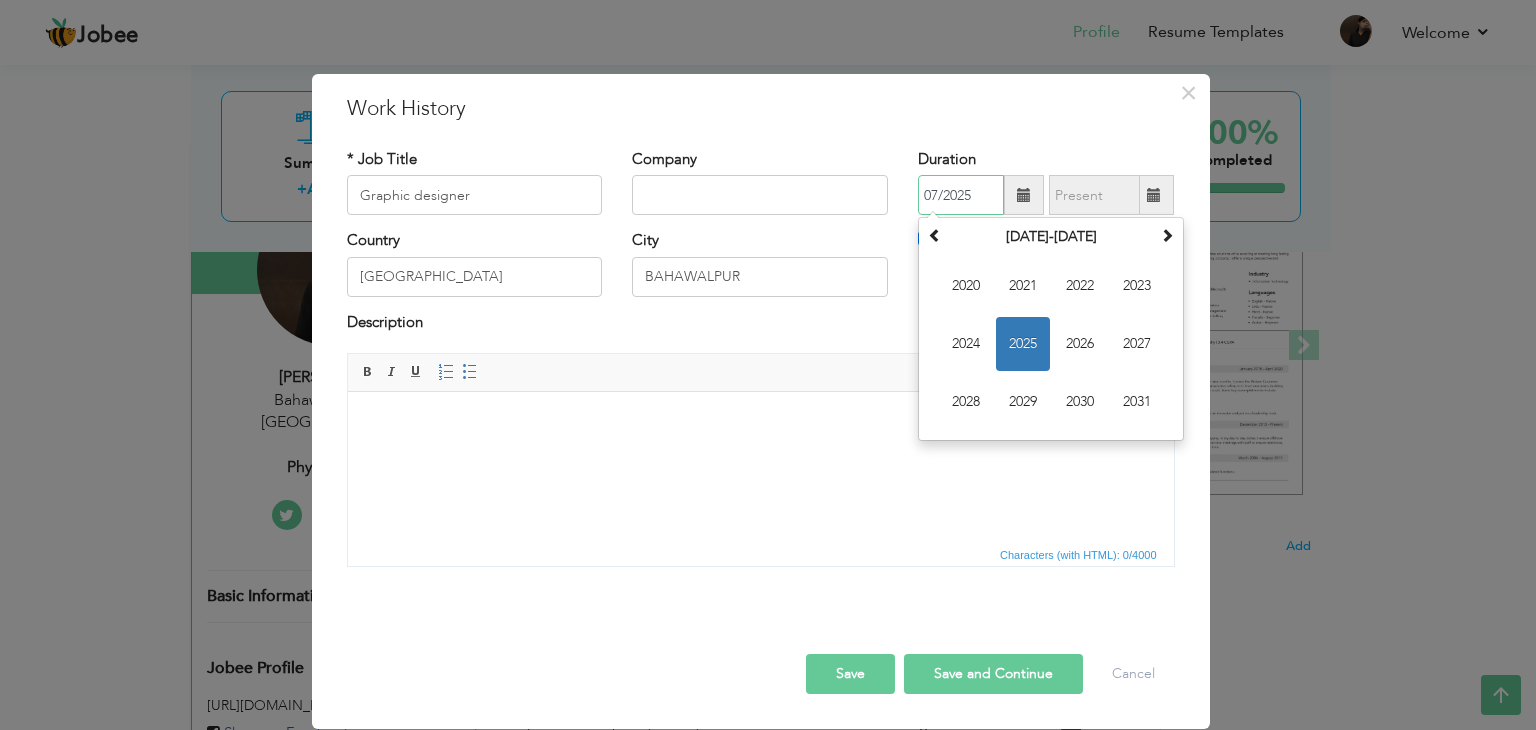 click on "07/2025" at bounding box center (961, 195) 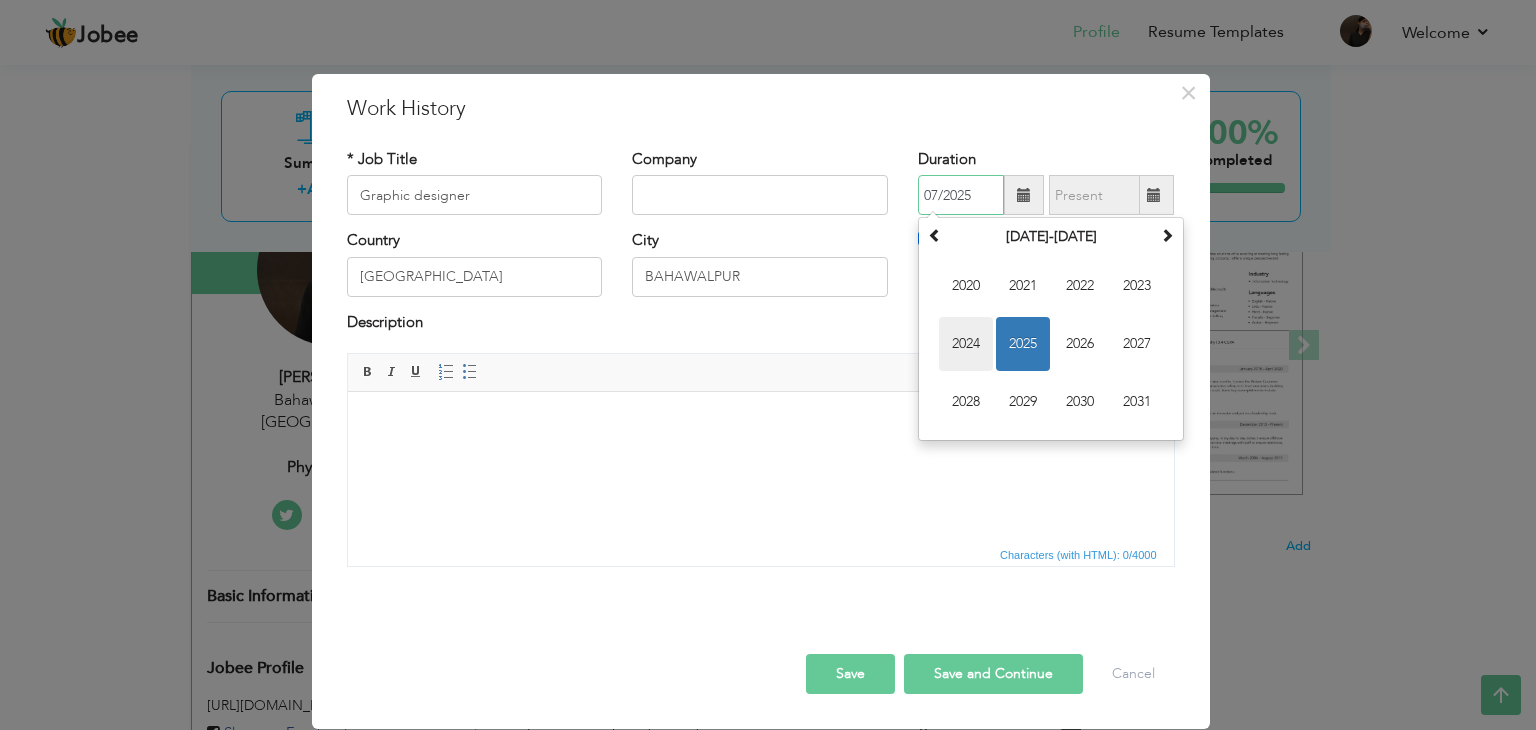 click on "2024" at bounding box center (966, 344) 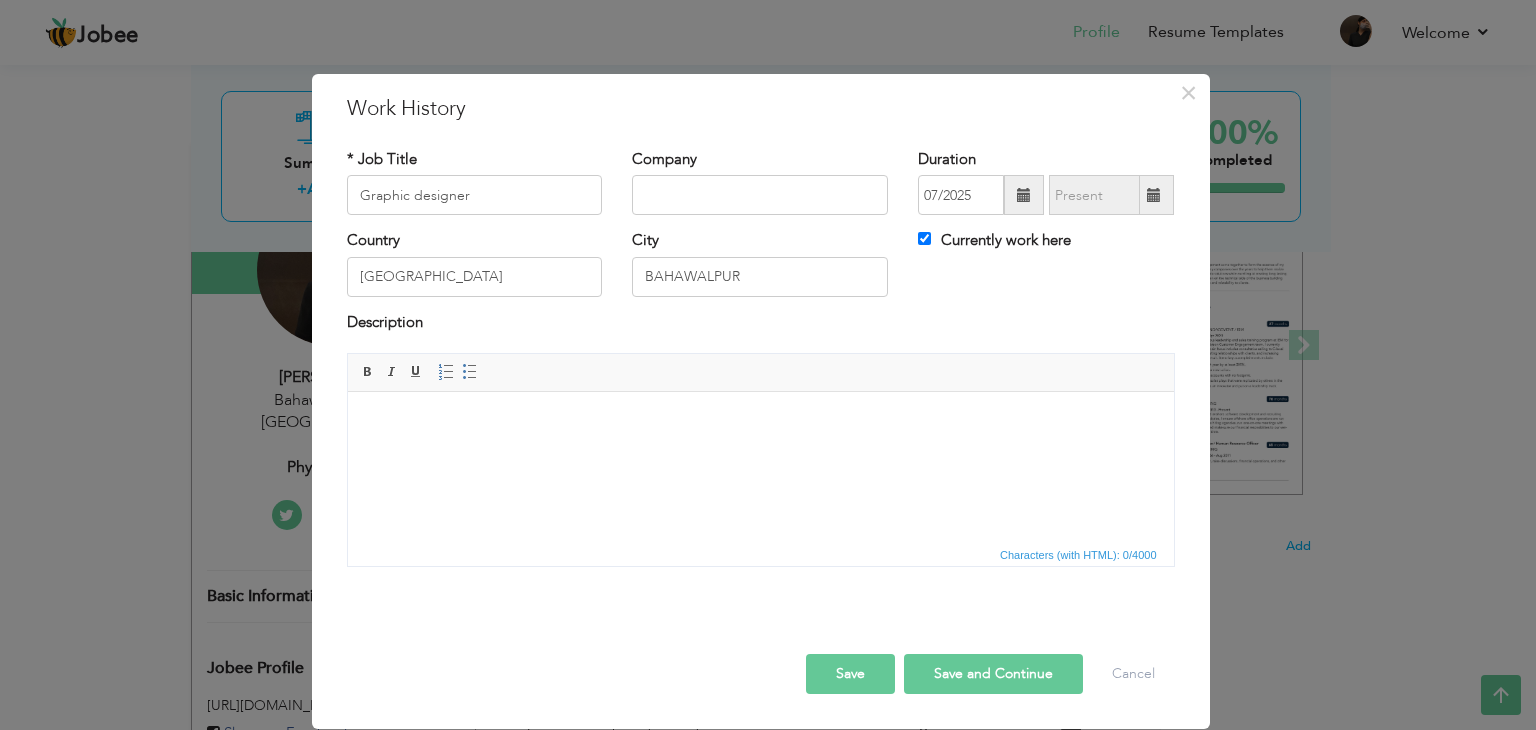 click on "×
Work History
* Job Title
Graphic designer
Company
Duration 07/2025 City" at bounding box center (768, 365) 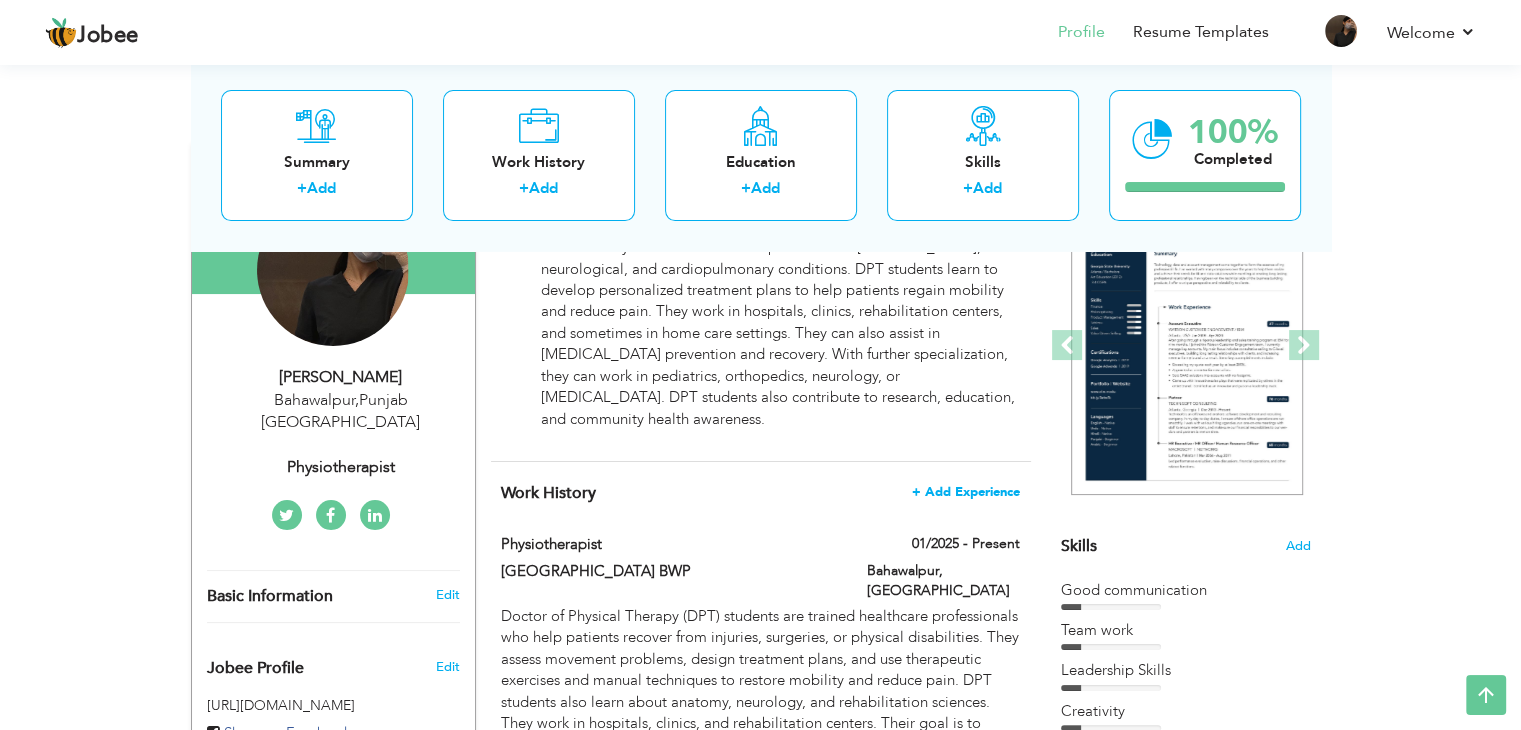 click on "+ Add Experience" at bounding box center (966, 492) 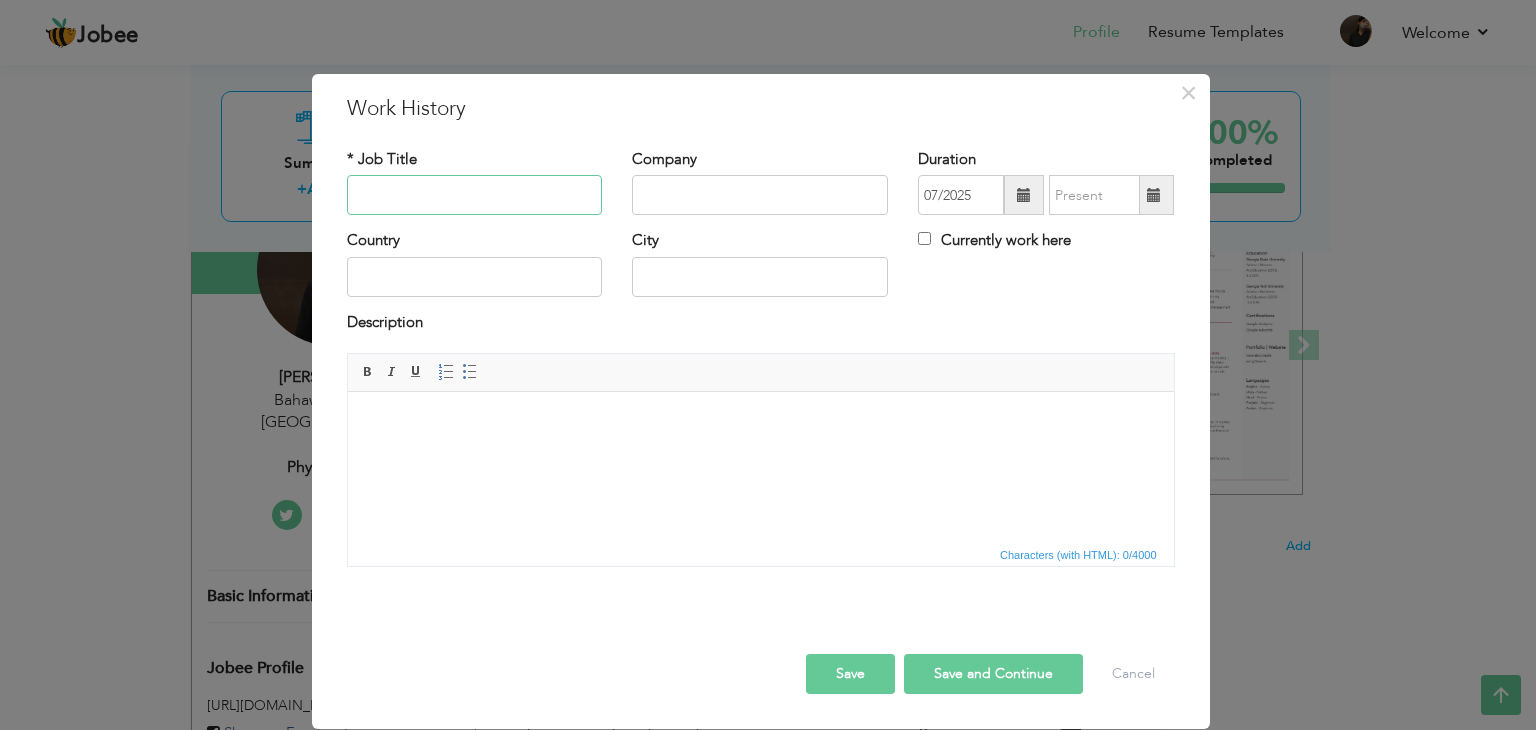 click at bounding box center (475, 195) 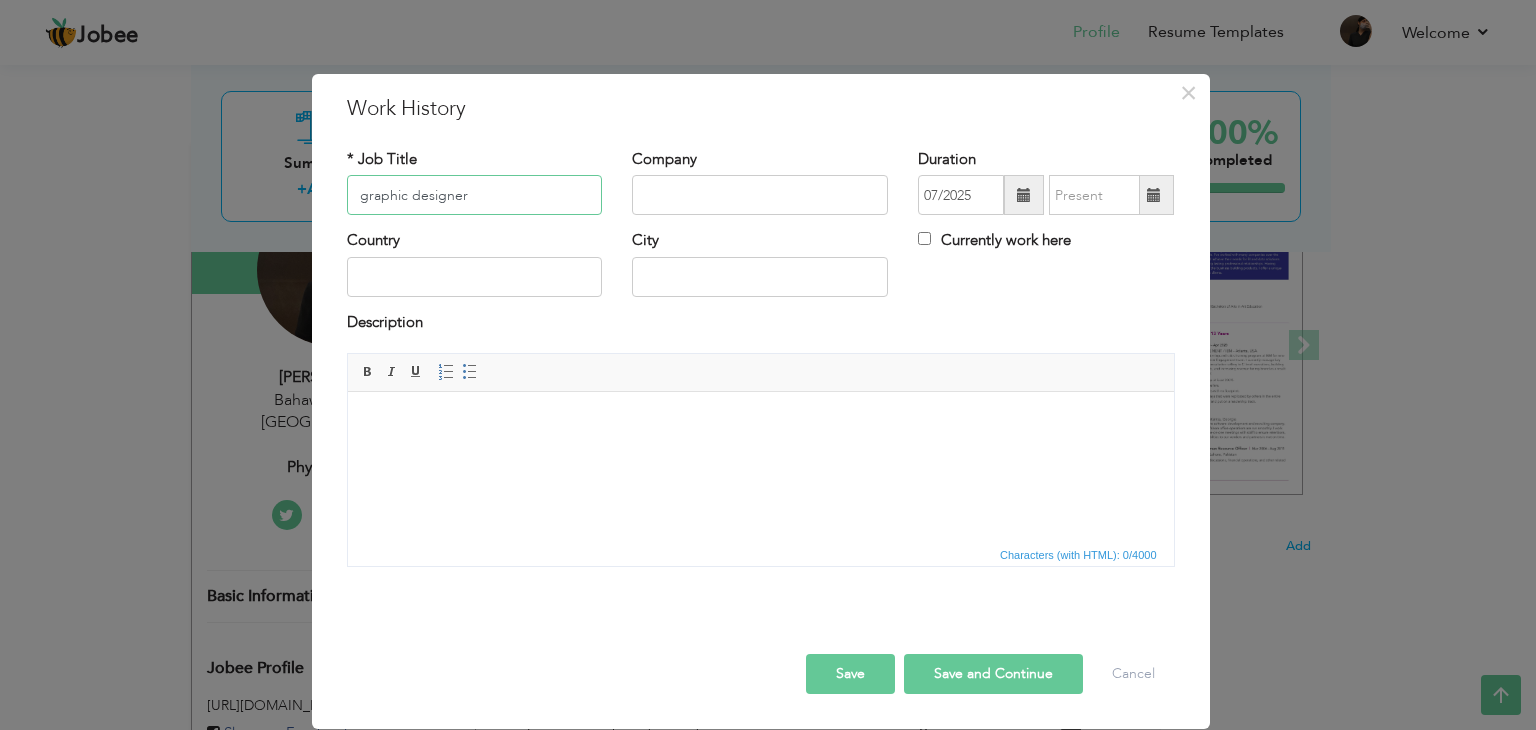 type on "graphic designer" 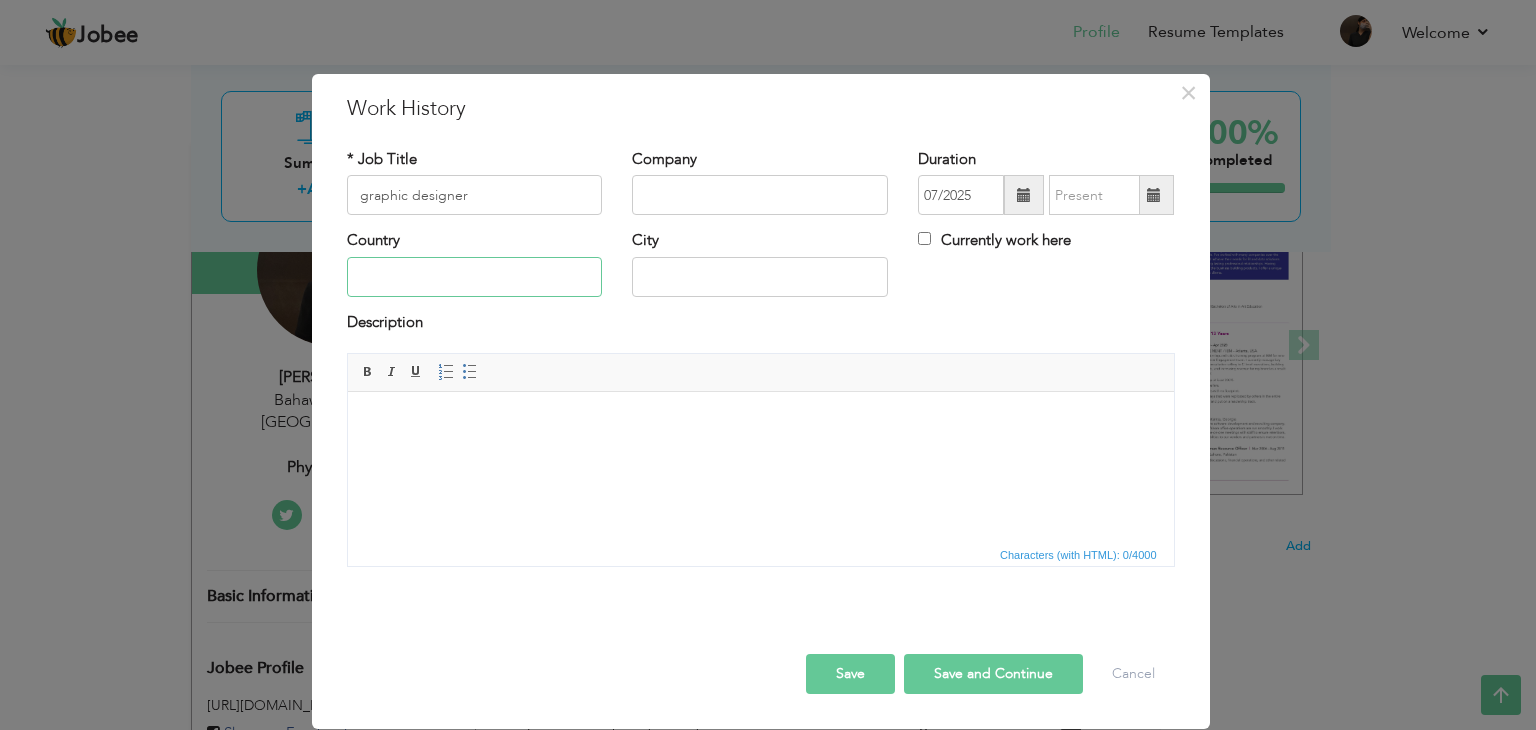 click at bounding box center (475, 277) 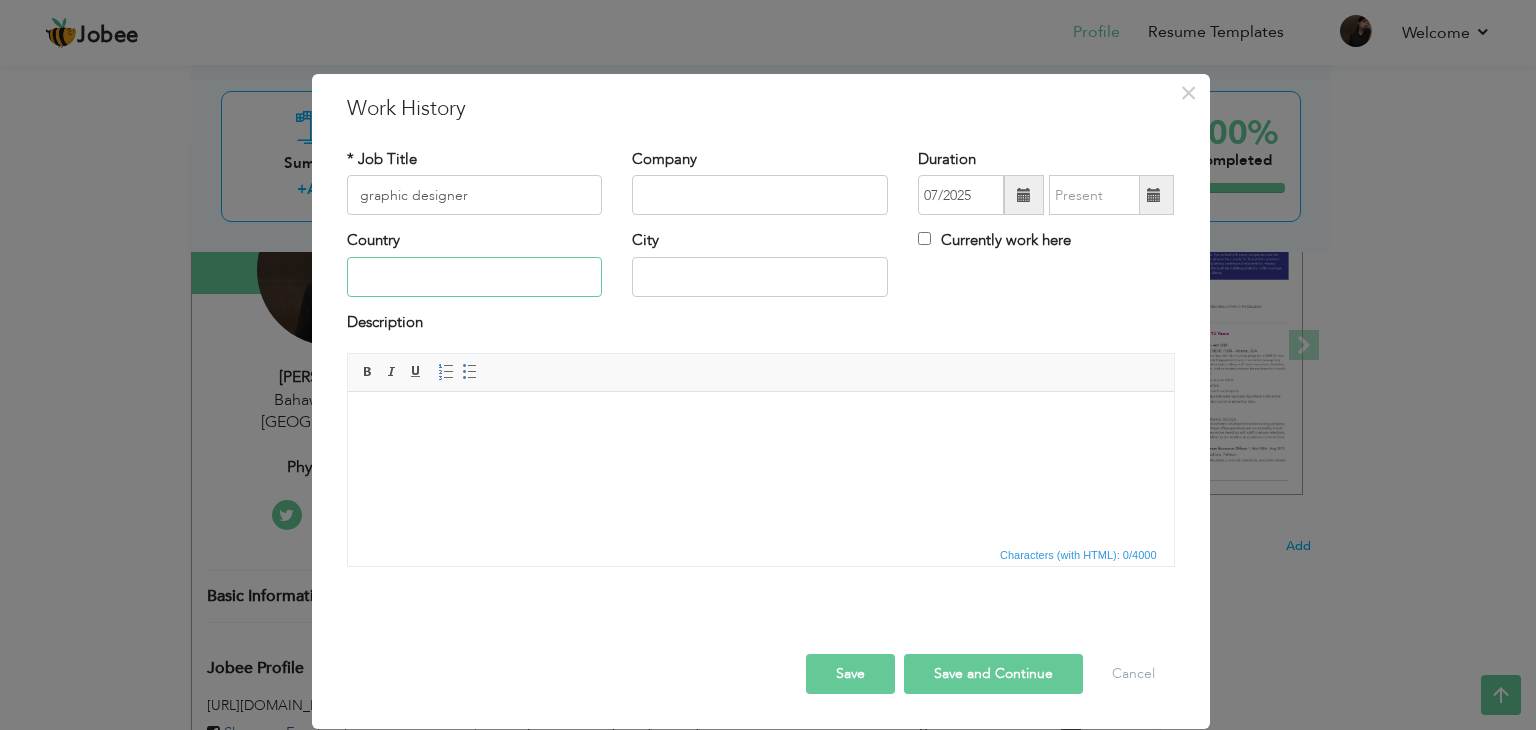 type on "[GEOGRAPHIC_DATA]" 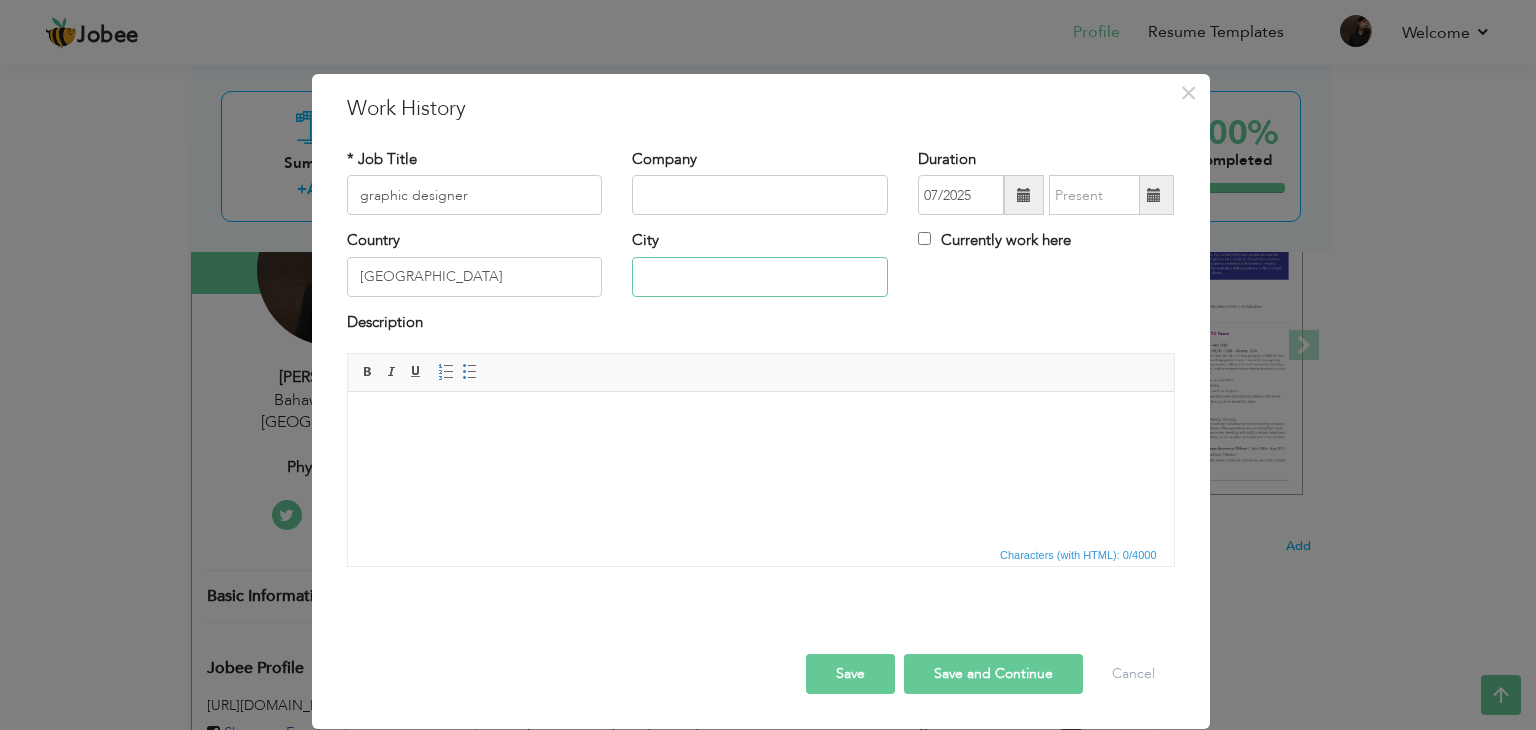 type on "BAHAWALPUR" 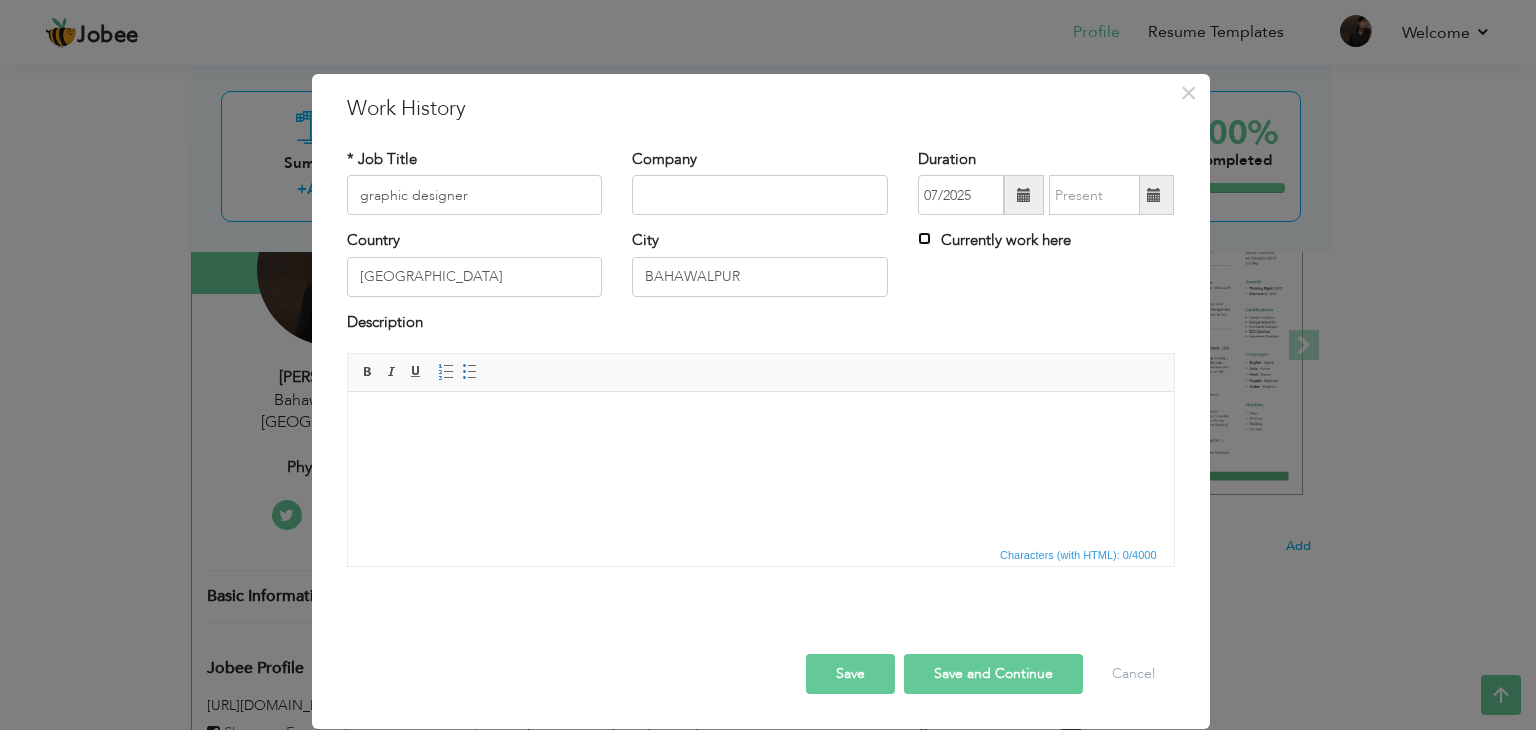 click on "Currently work here" at bounding box center (924, 238) 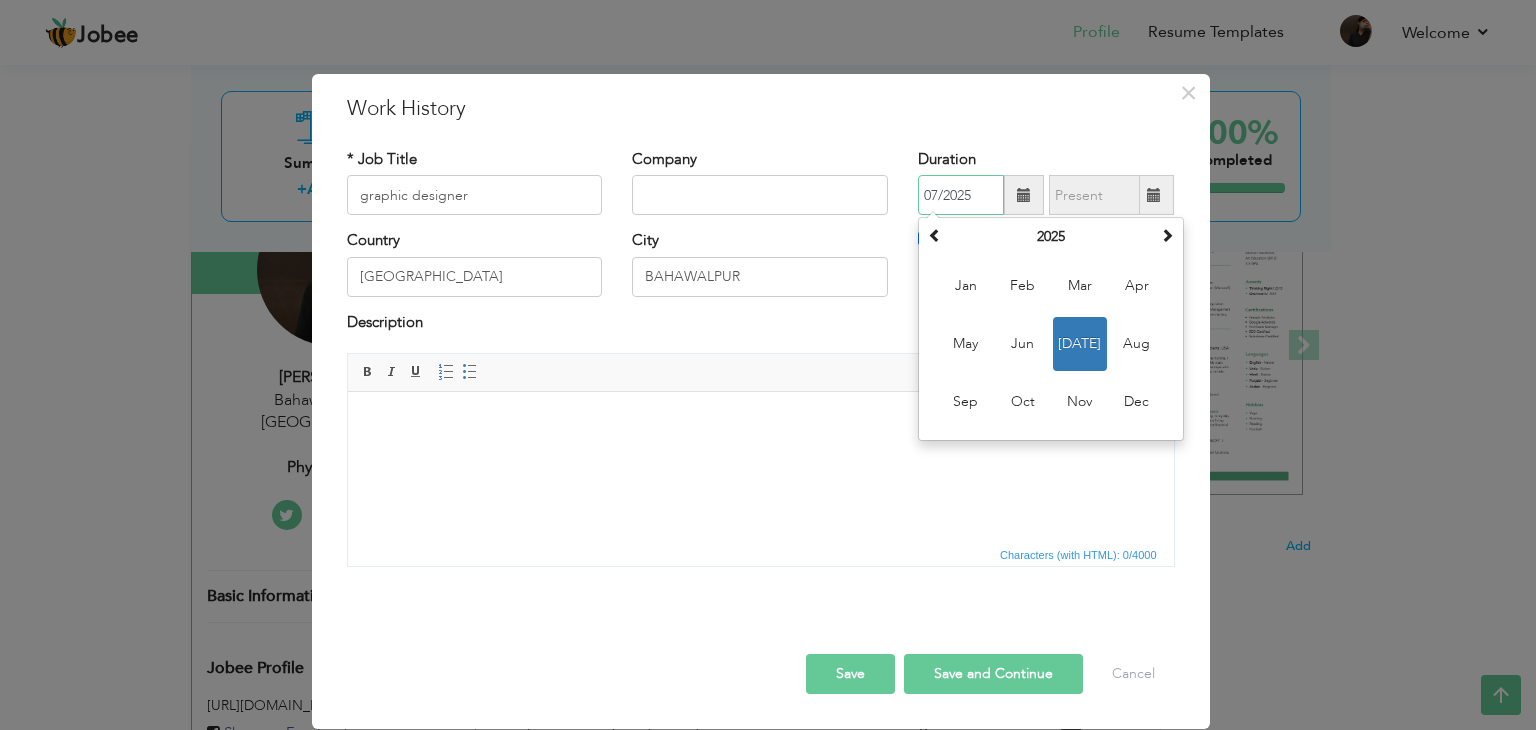 click on "07/2025" at bounding box center [961, 195] 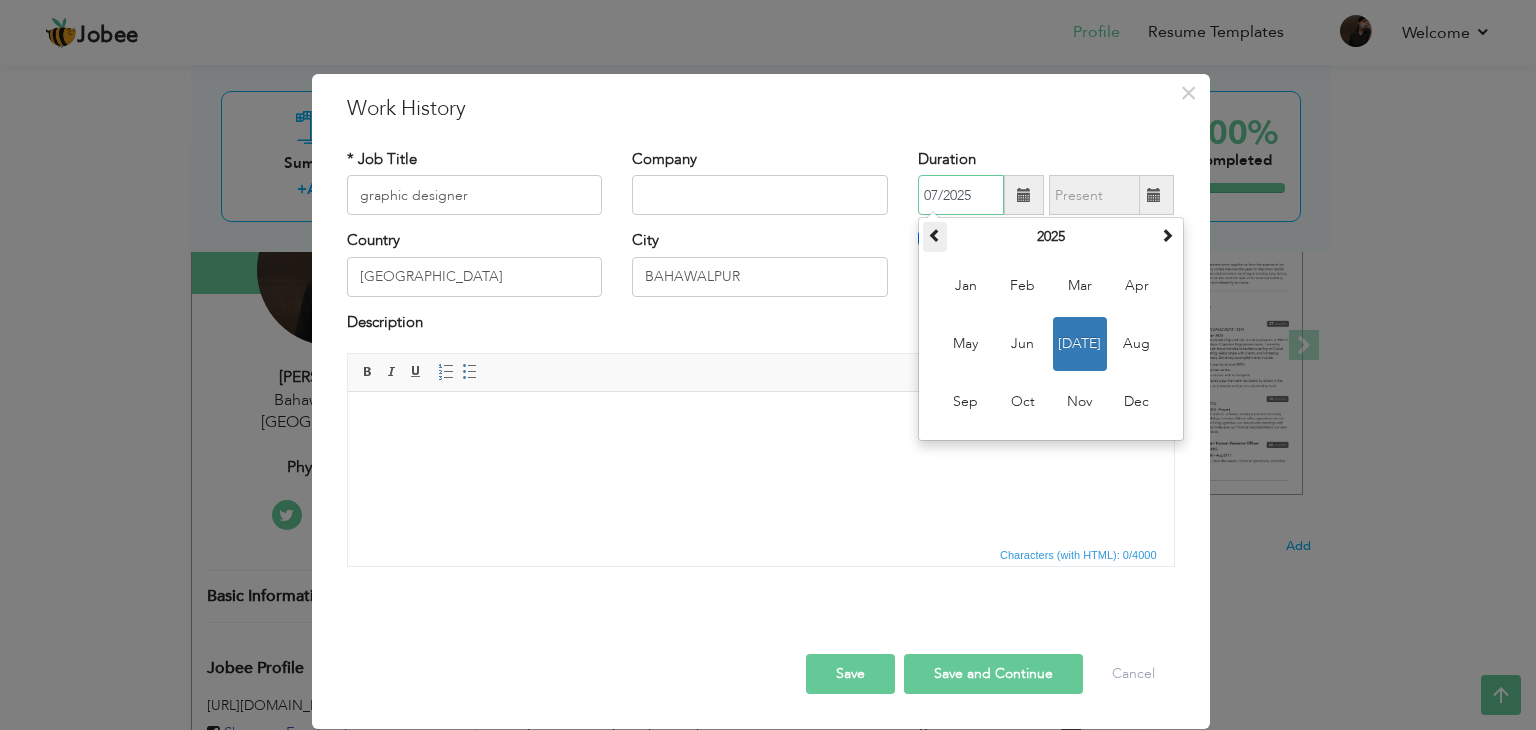 click at bounding box center (935, 235) 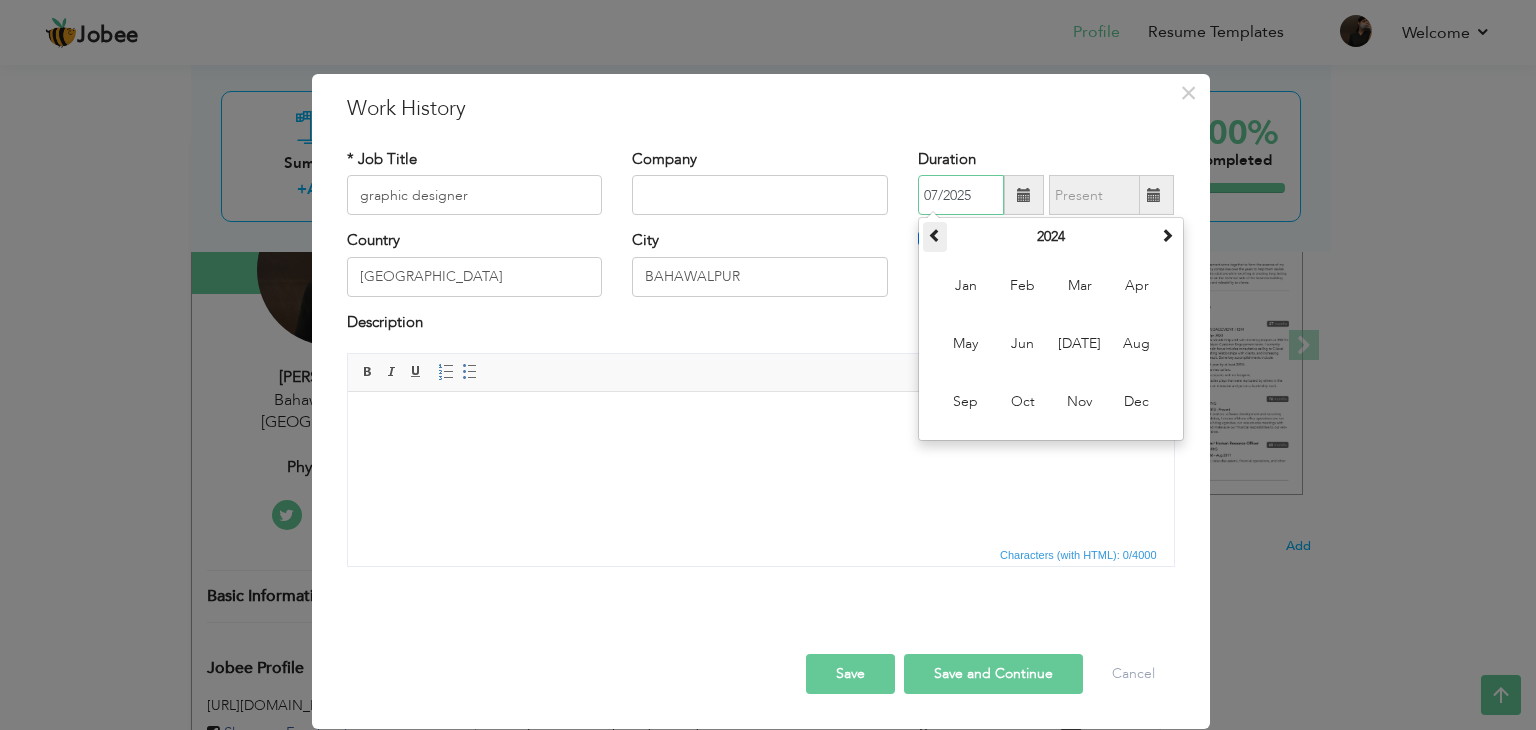 click at bounding box center (935, 235) 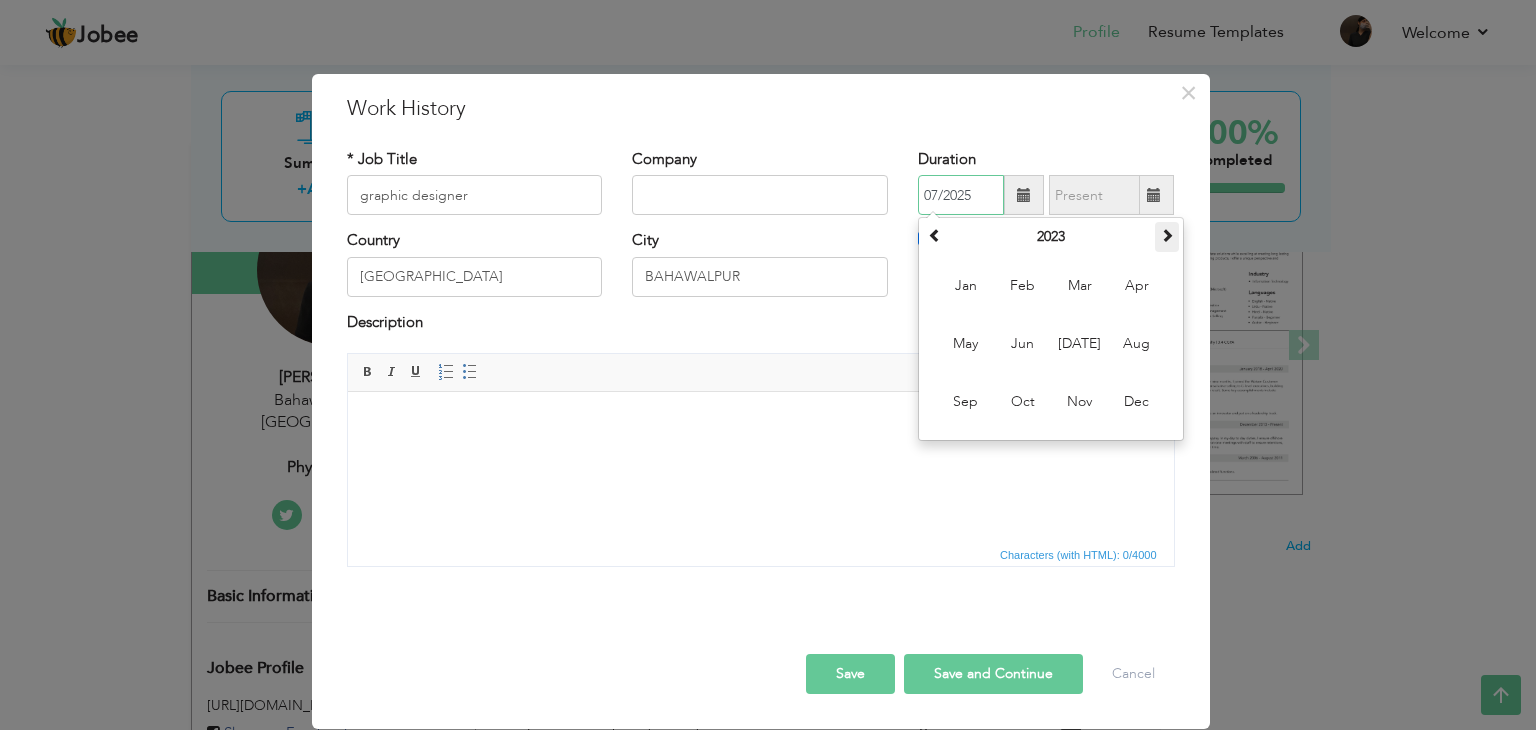 click at bounding box center (1167, 235) 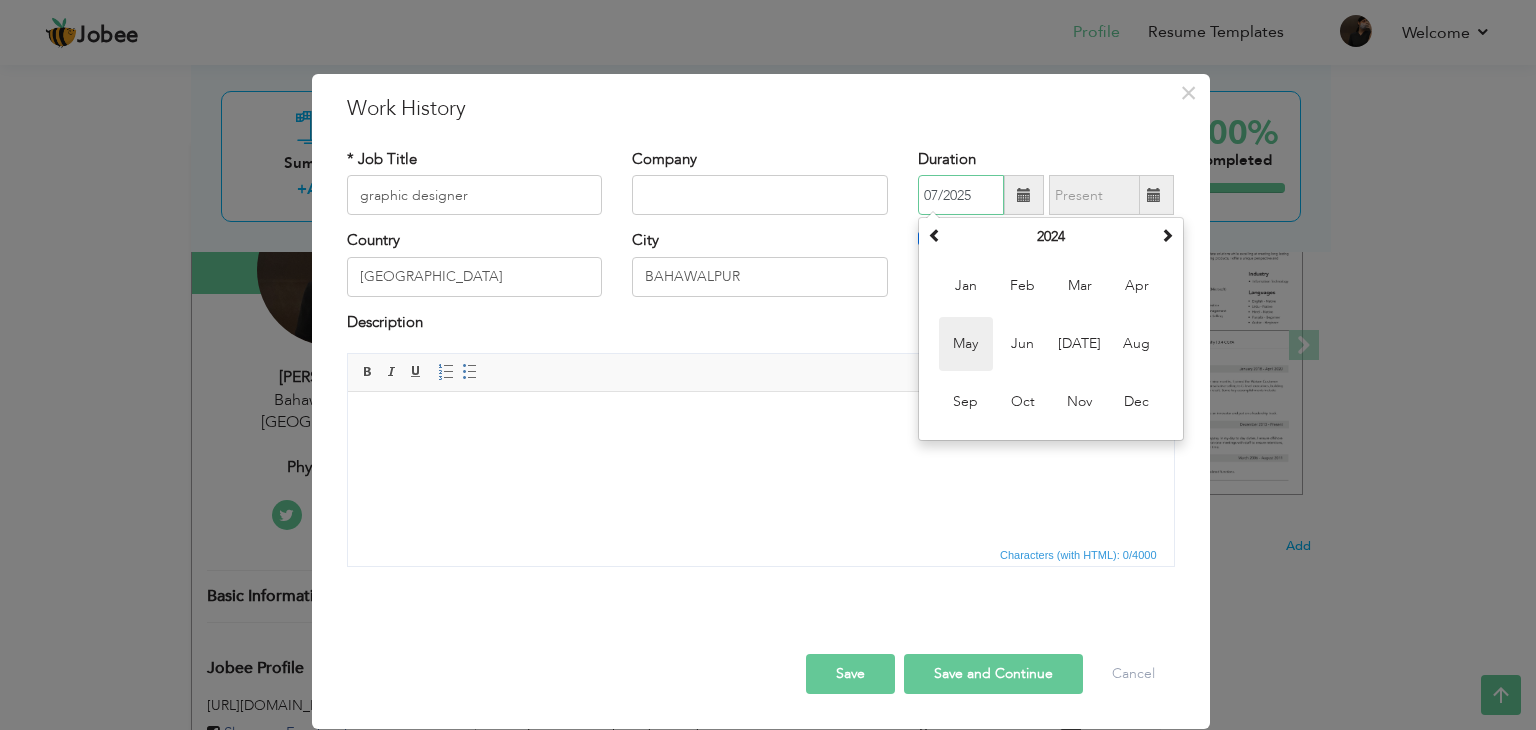 click on "May" at bounding box center [966, 344] 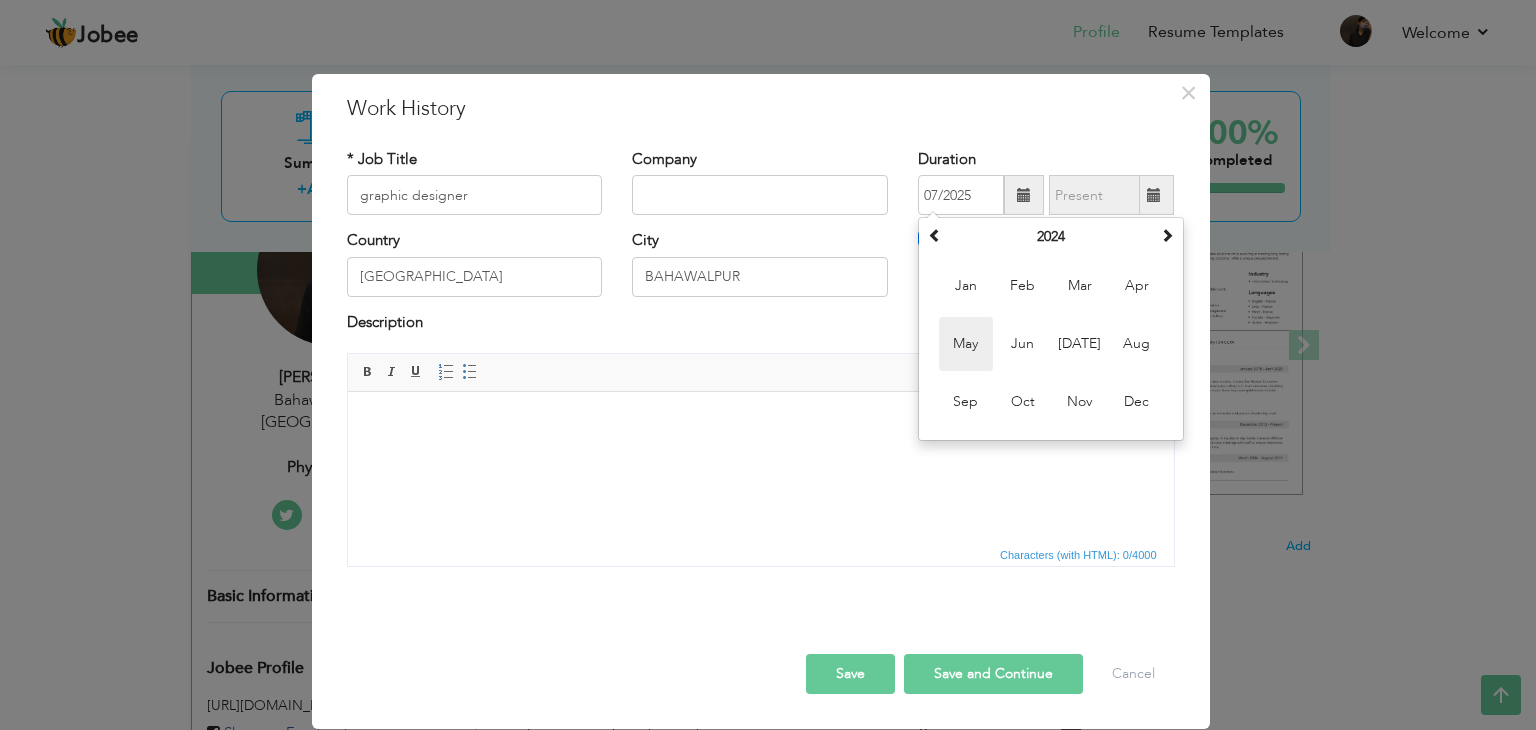 type on "05/2024" 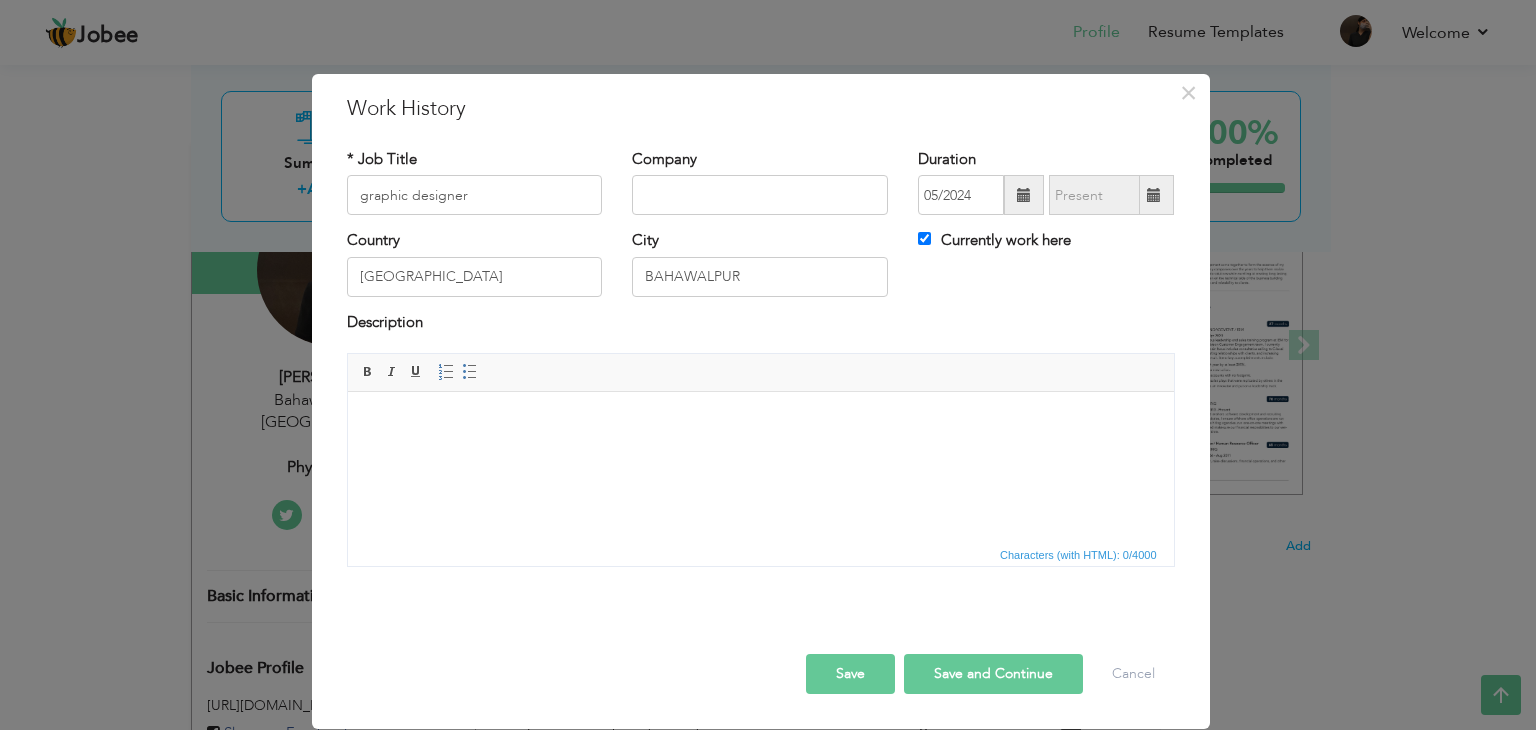 click at bounding box center (760, 422) 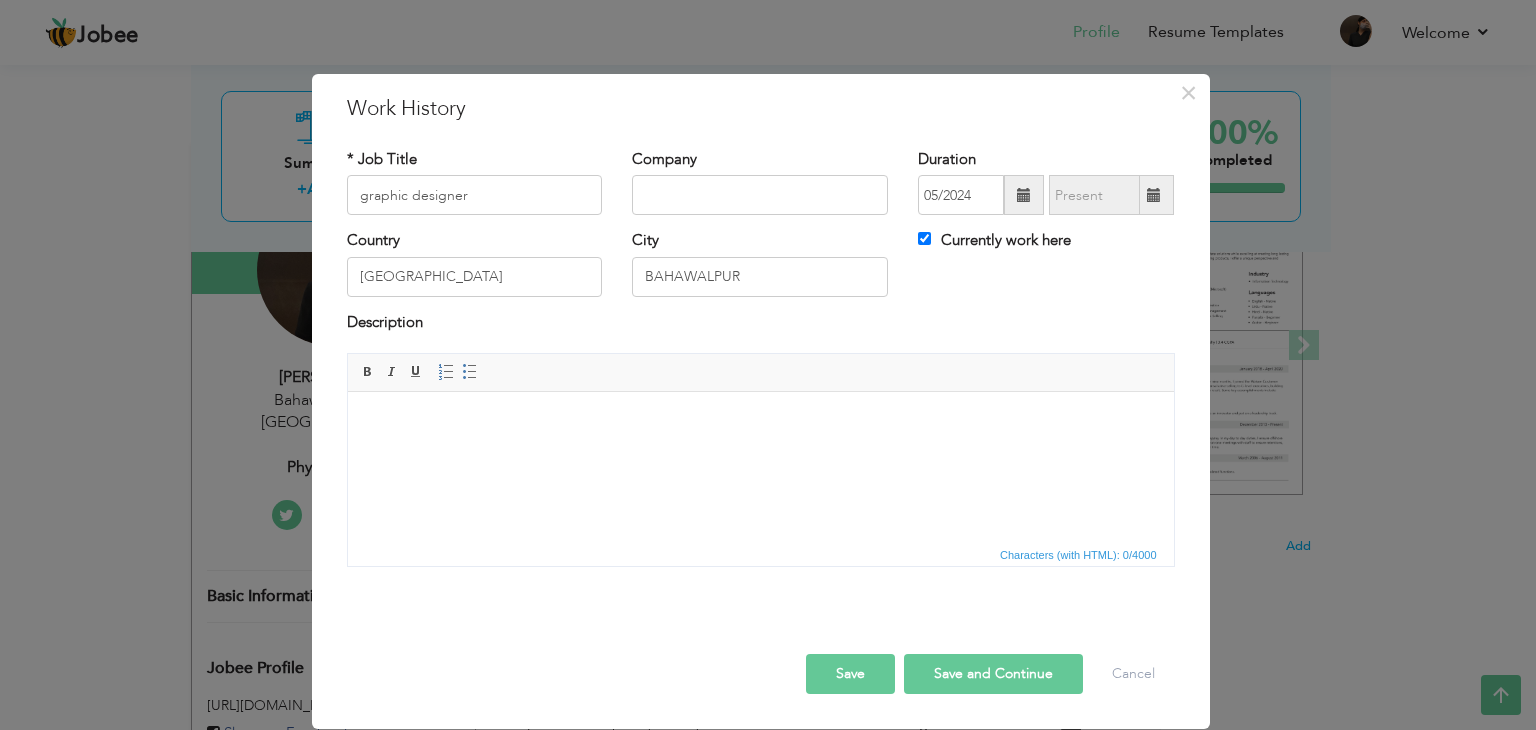 click at bounding box center [760, 422] 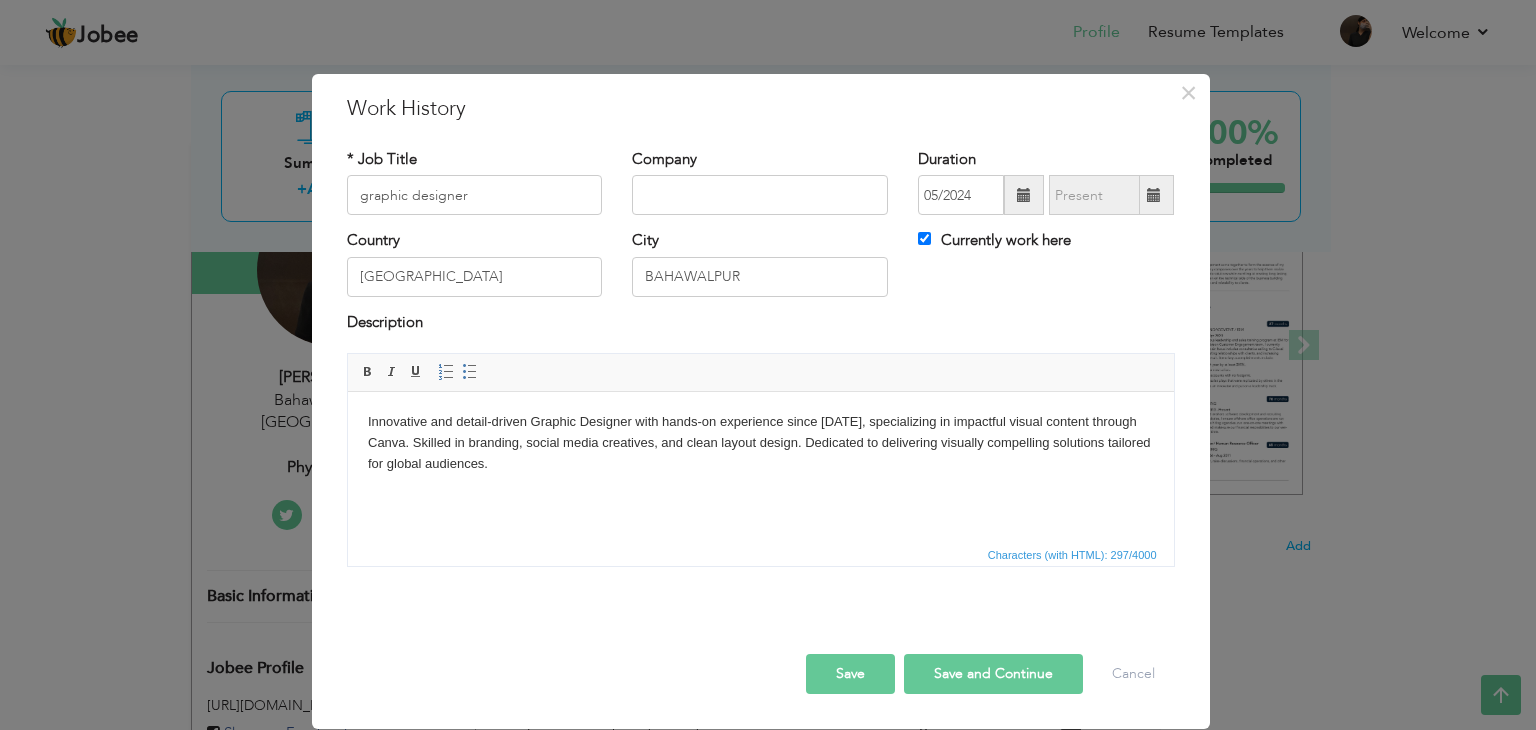 click on "Characters (with HTML): 297/4000" at bounding box center (1072, 555) 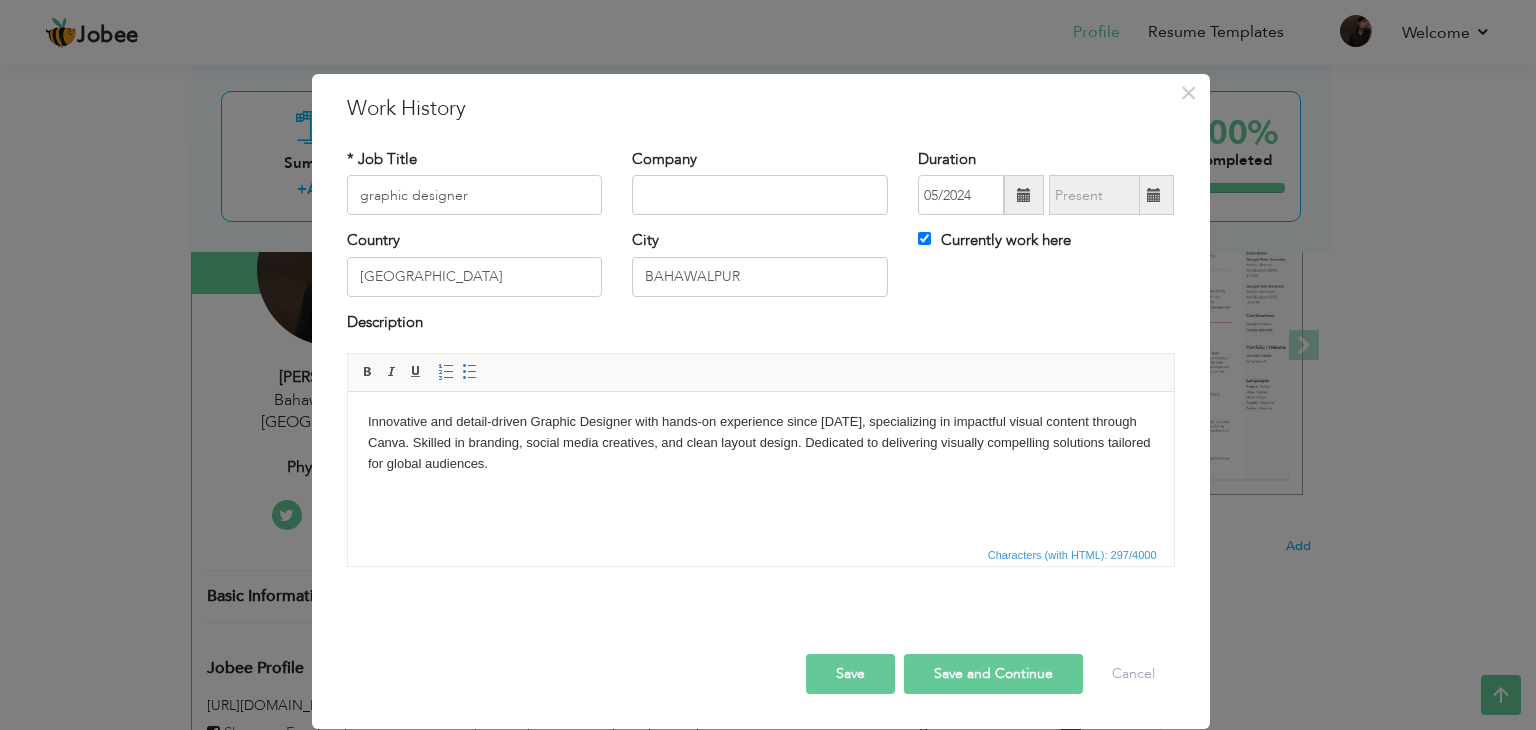click on "Characters (with HTML): 297/4000" at bounding box center (1072, 555) 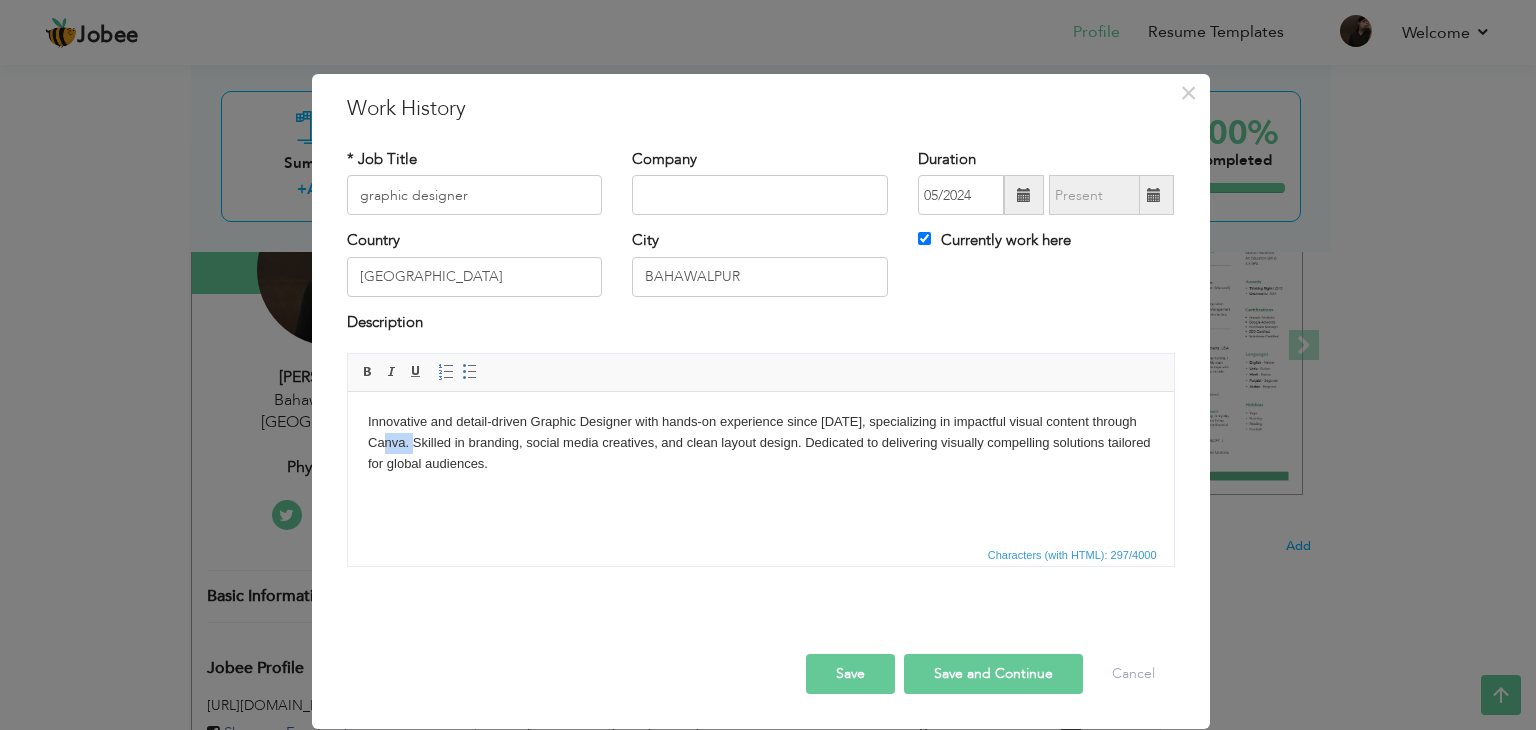 drag, startPoint x: 368, startPoint y: 444, endPoint x: 402, endPoint y: 444, distance: 34 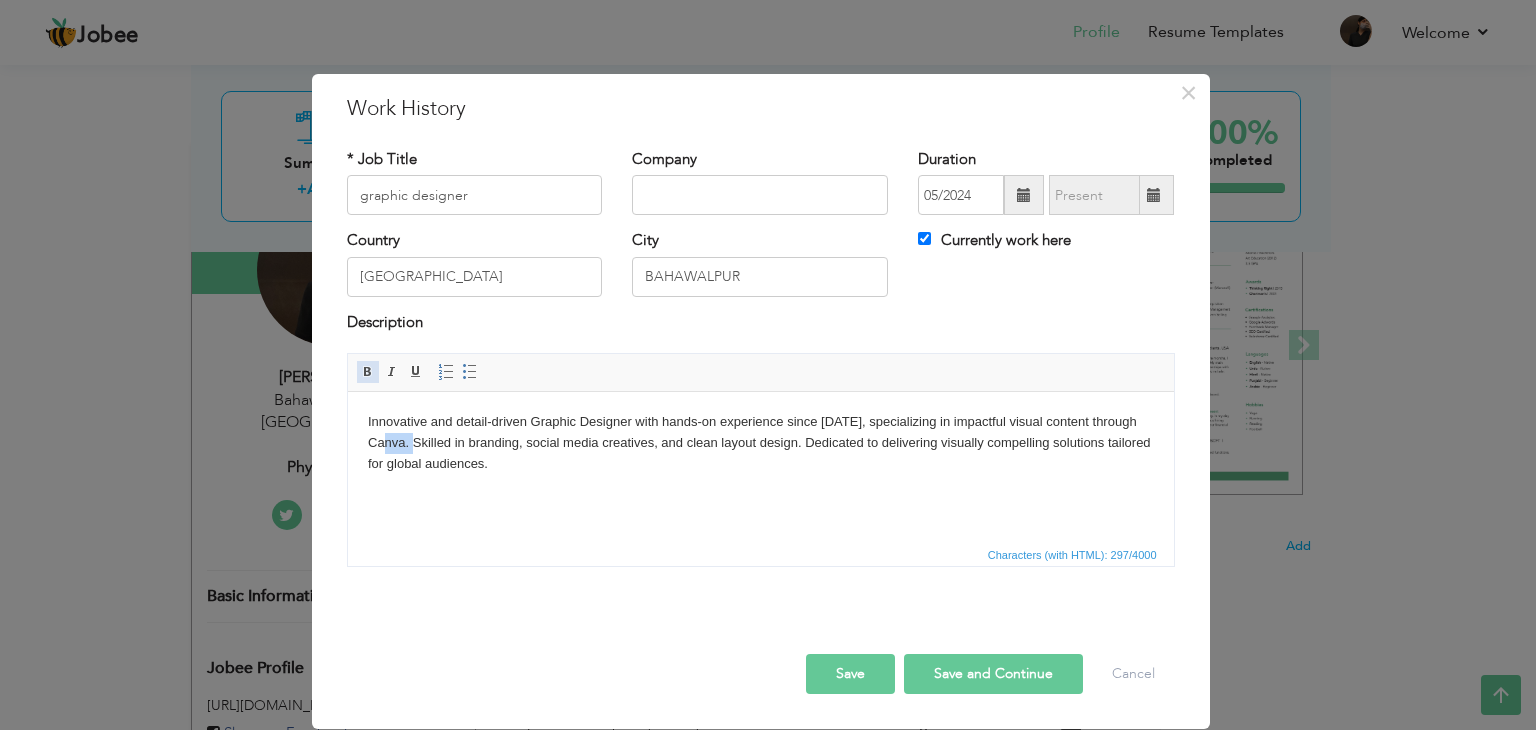 click at bounding box center [368, 372] 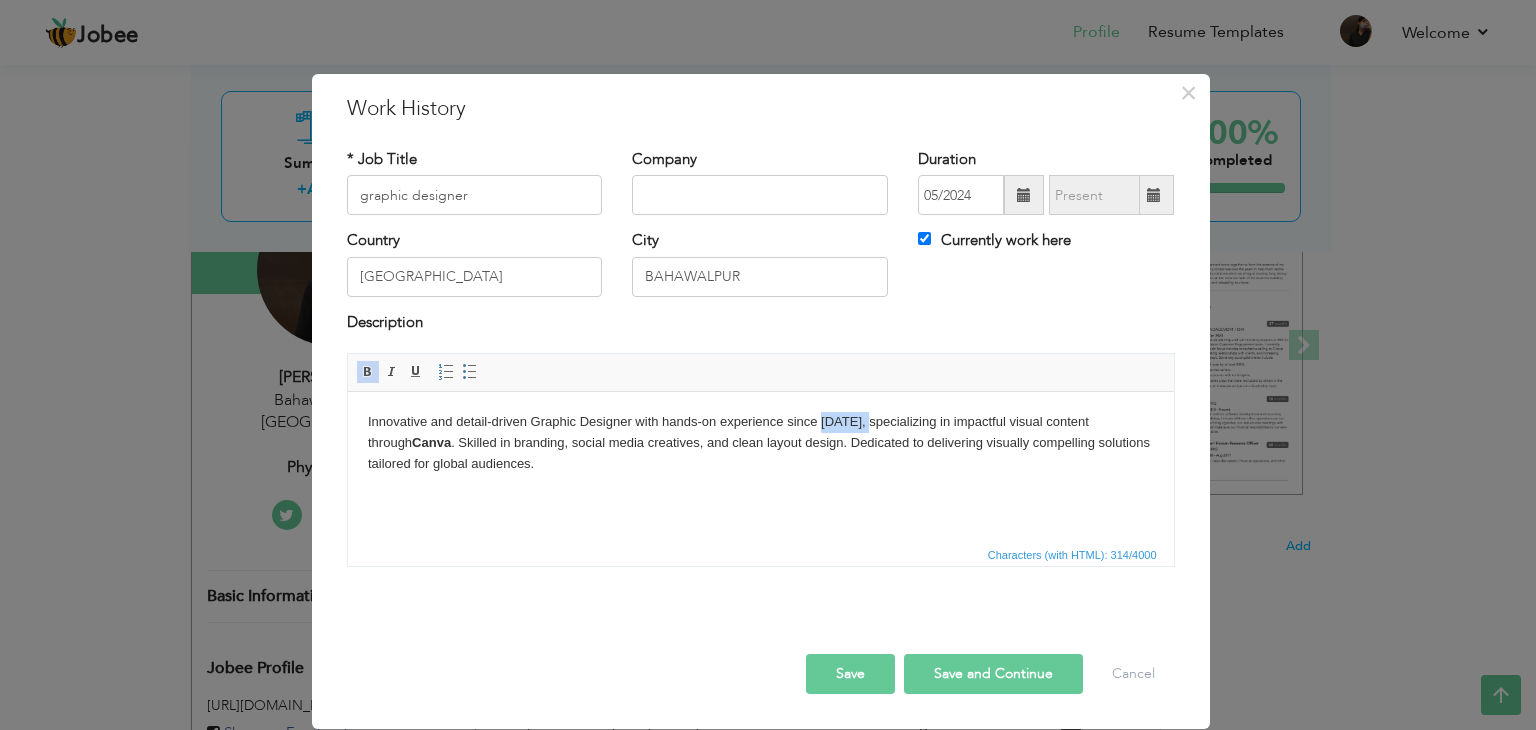 drag, startPoint x: 821, startPoint y: 429, endPoint x: 876, endPoint y: 428, distance: 55.00909 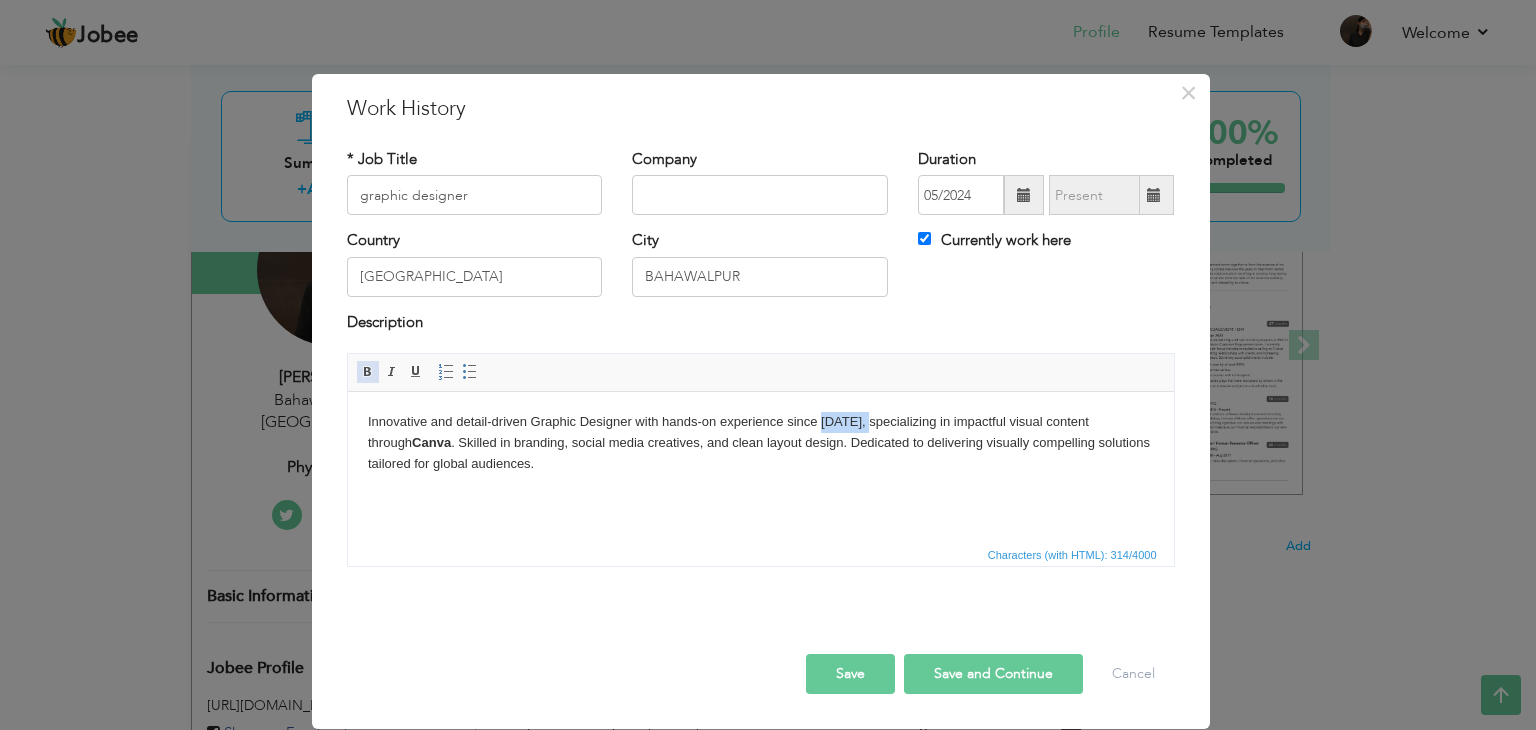 click at bounding box center (368, 372) 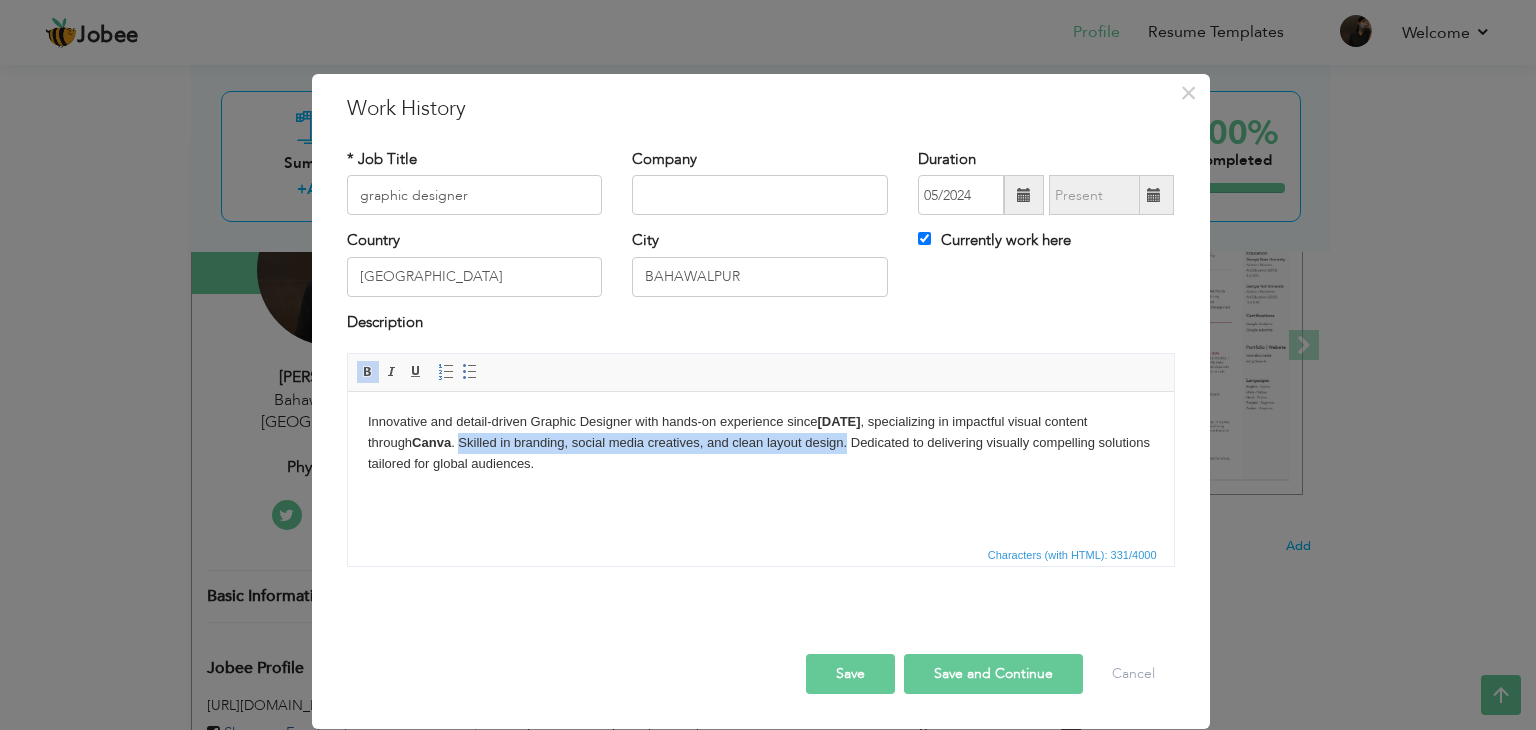 drag, startPoint x: 413, startPoint y: 443, endPoint x: 803, endPoint y: 443, distance: 390 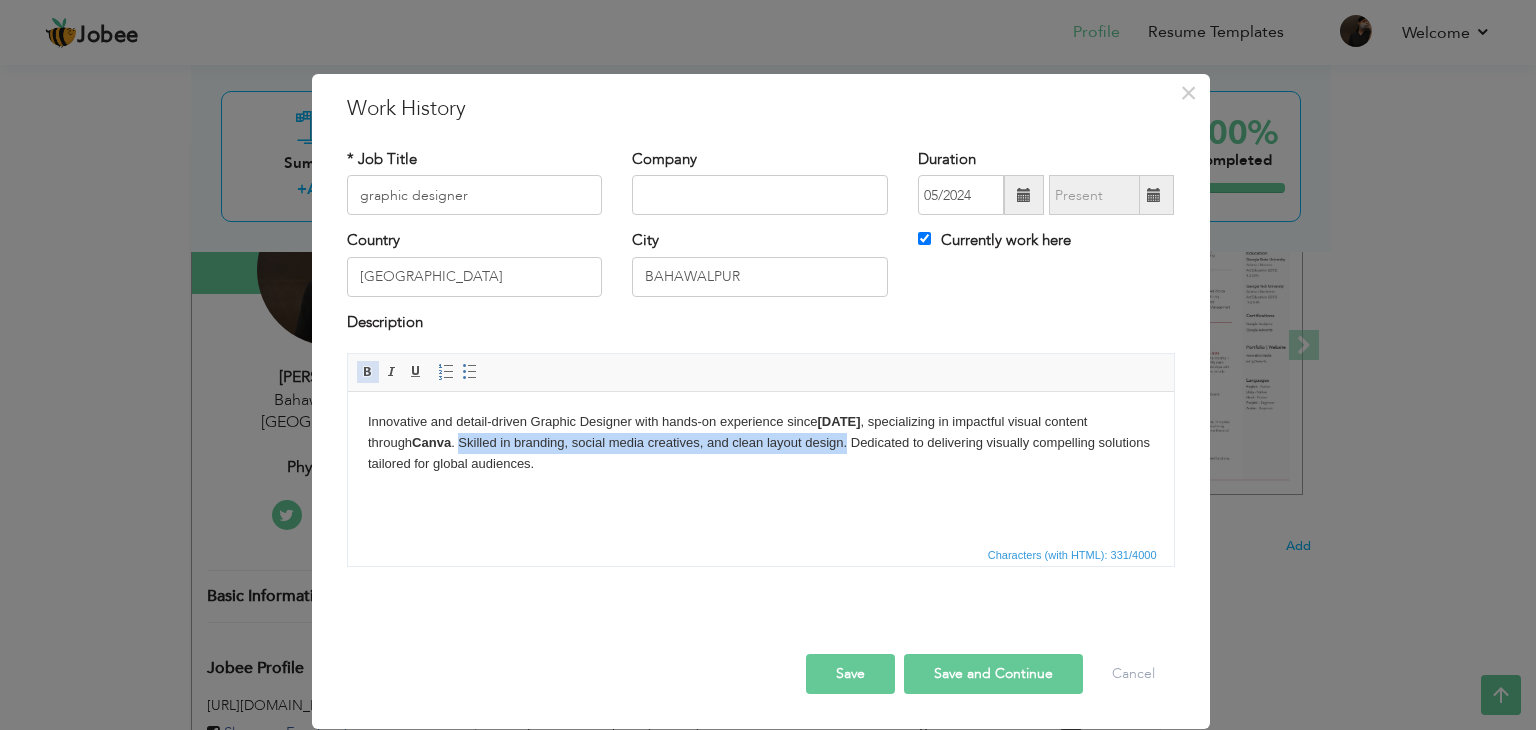 click at bounding box center (368, 372) 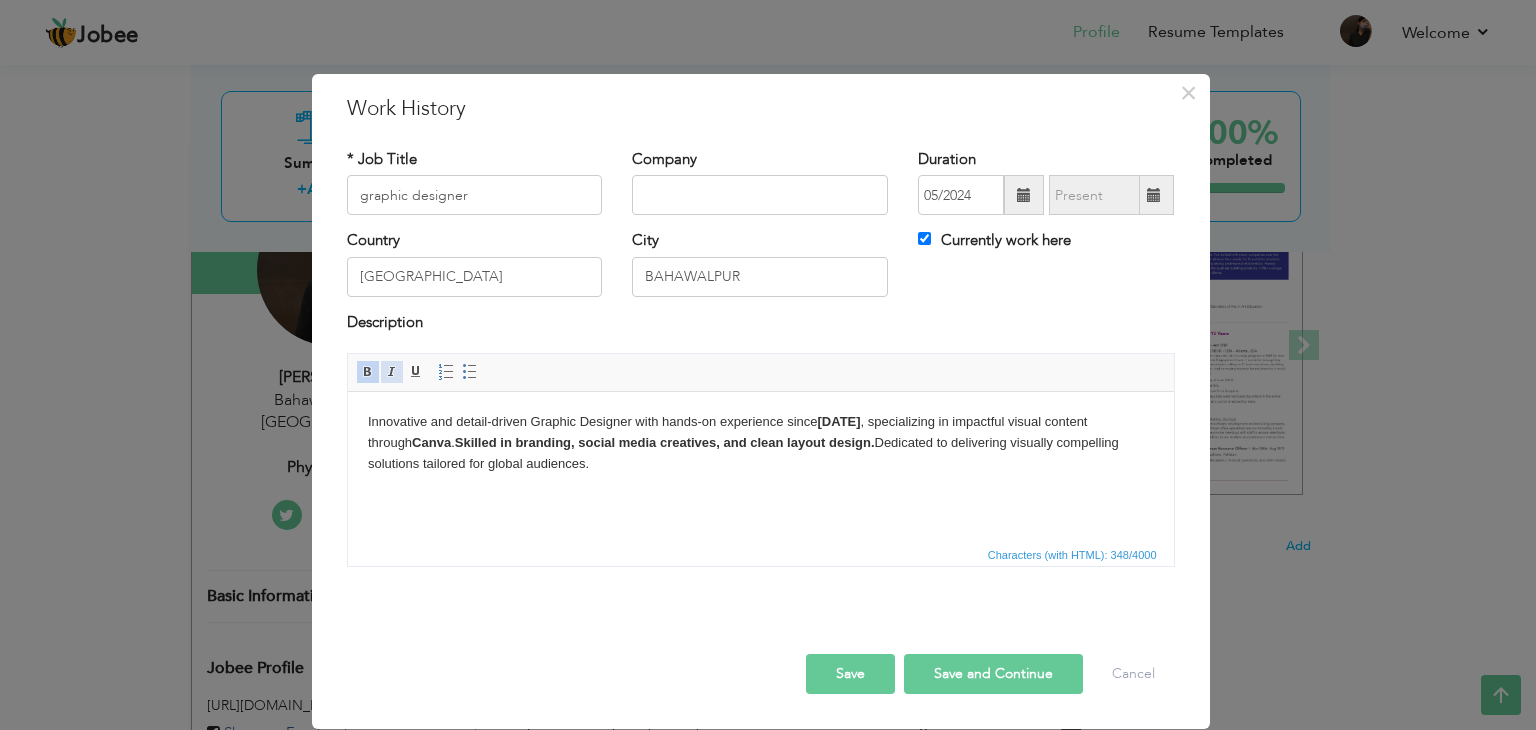 click at bounding box center (392, 372) 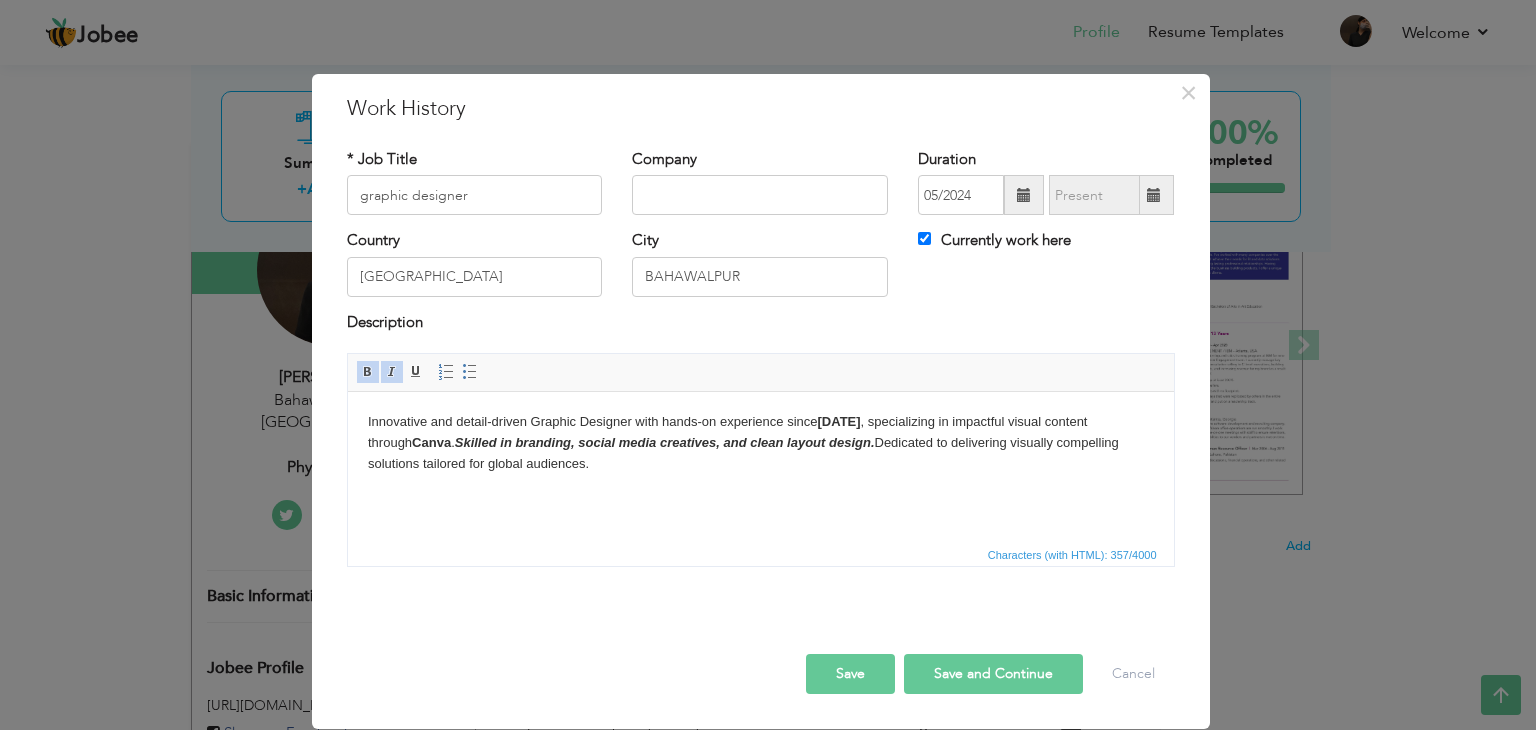 click at bounding box center [392, 372] 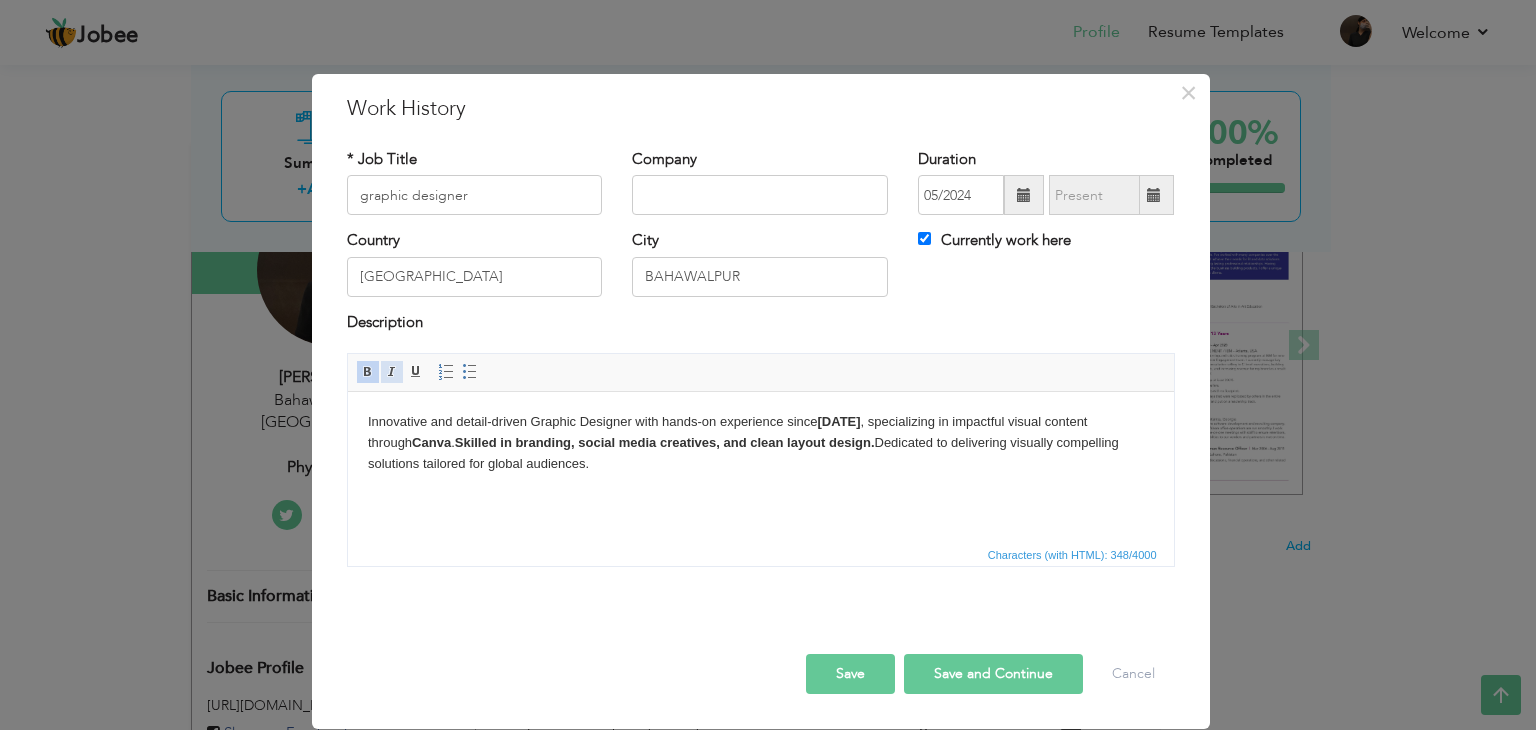 click at bounding box center [392, 372] 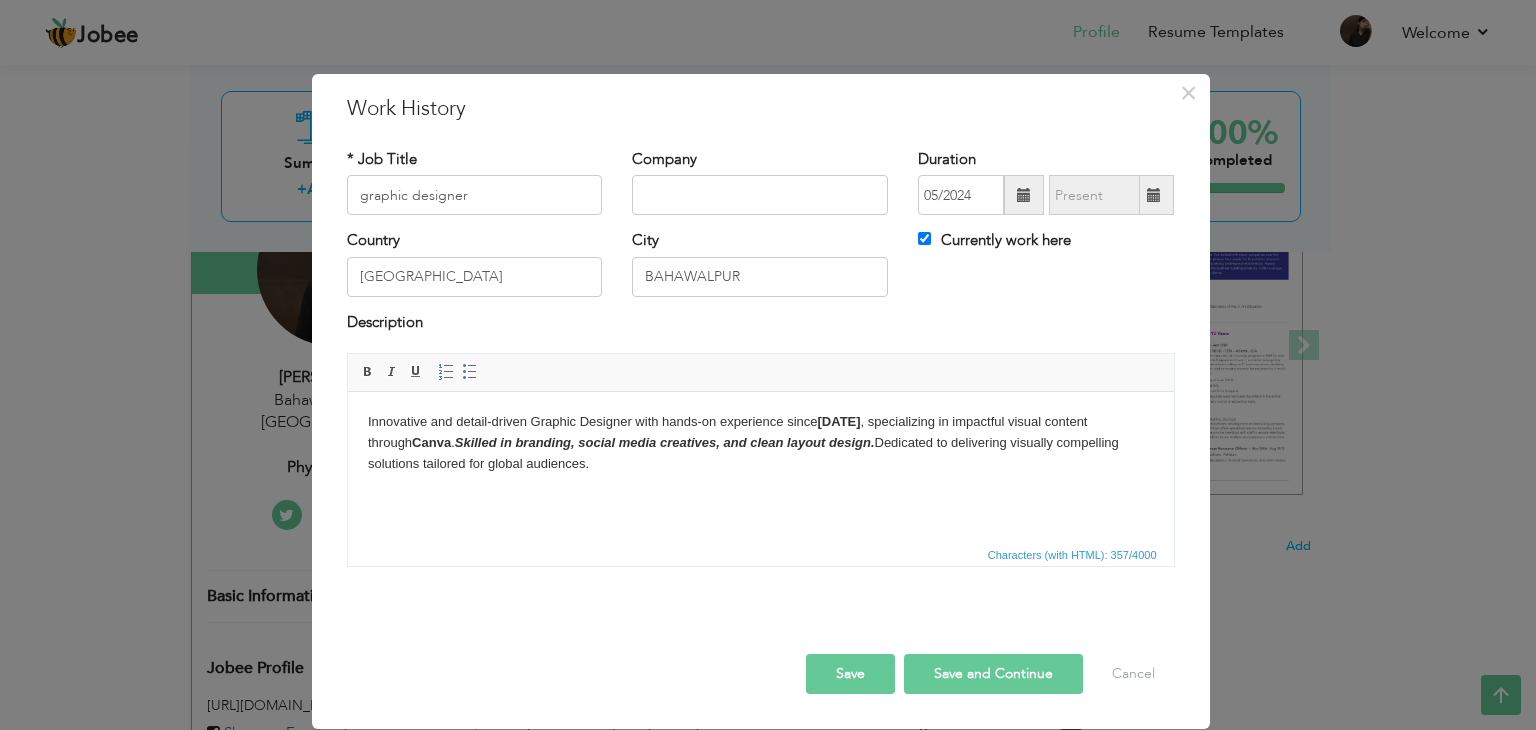 click on "Innovative and detail-driven Graphic Designer with hands-on experience since  May 2024 , specializing in impactful visual content through  Canva .  Skilled in branding, social media creatives, and clean layout design.  Dedicated to delivering visually compelling solutions tailored for global audiences." at bounding box center (760, 443) 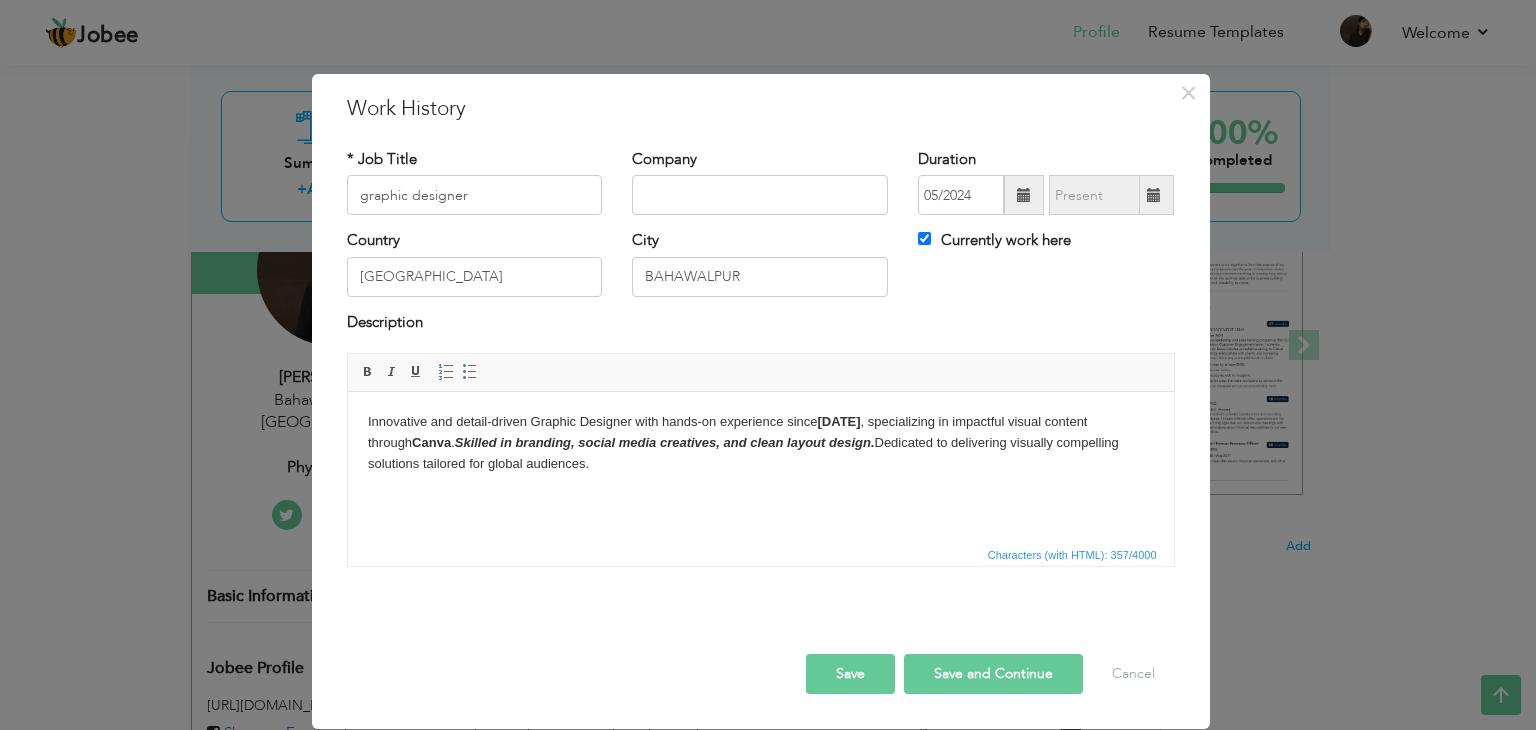 click on "Save and Continue" at bounding box center [993, 674] 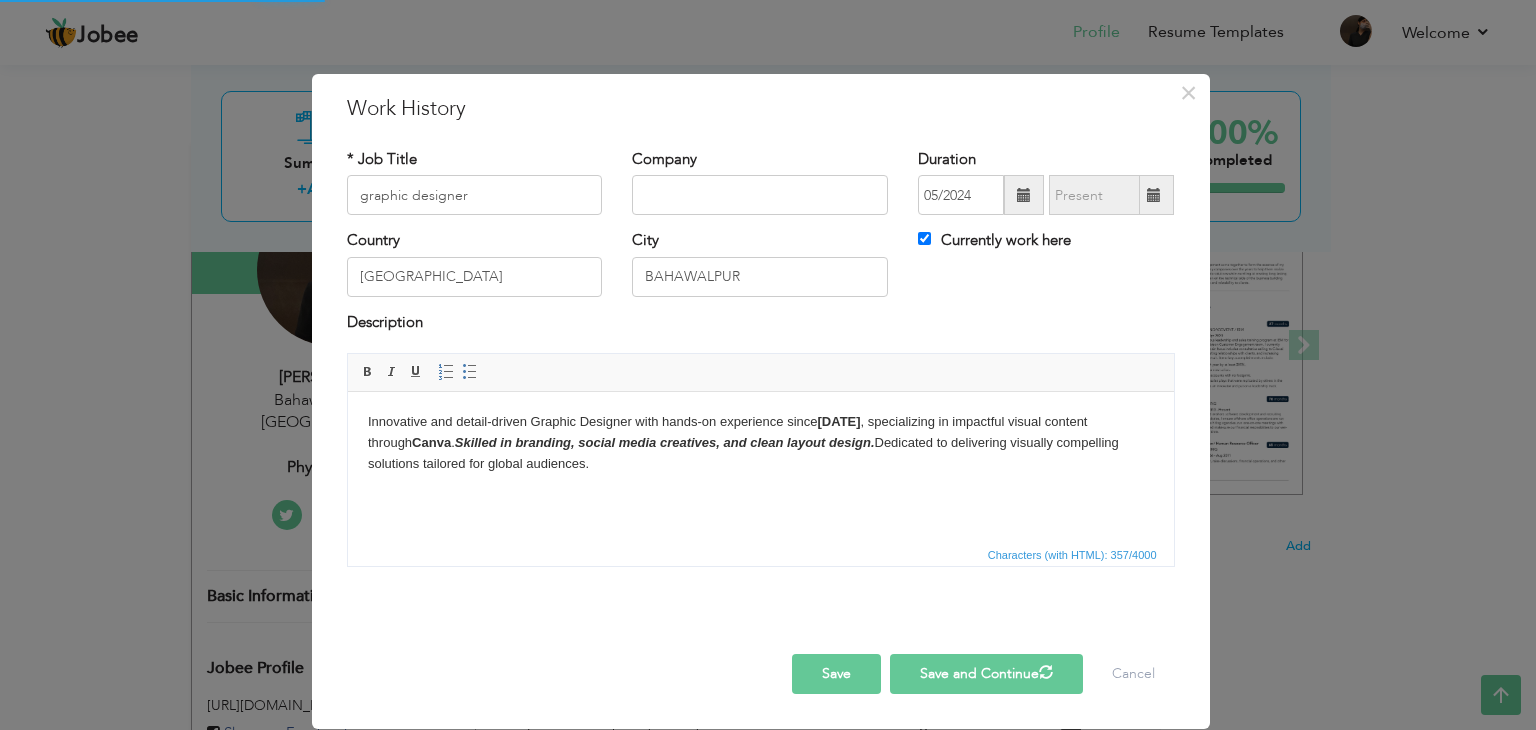 type 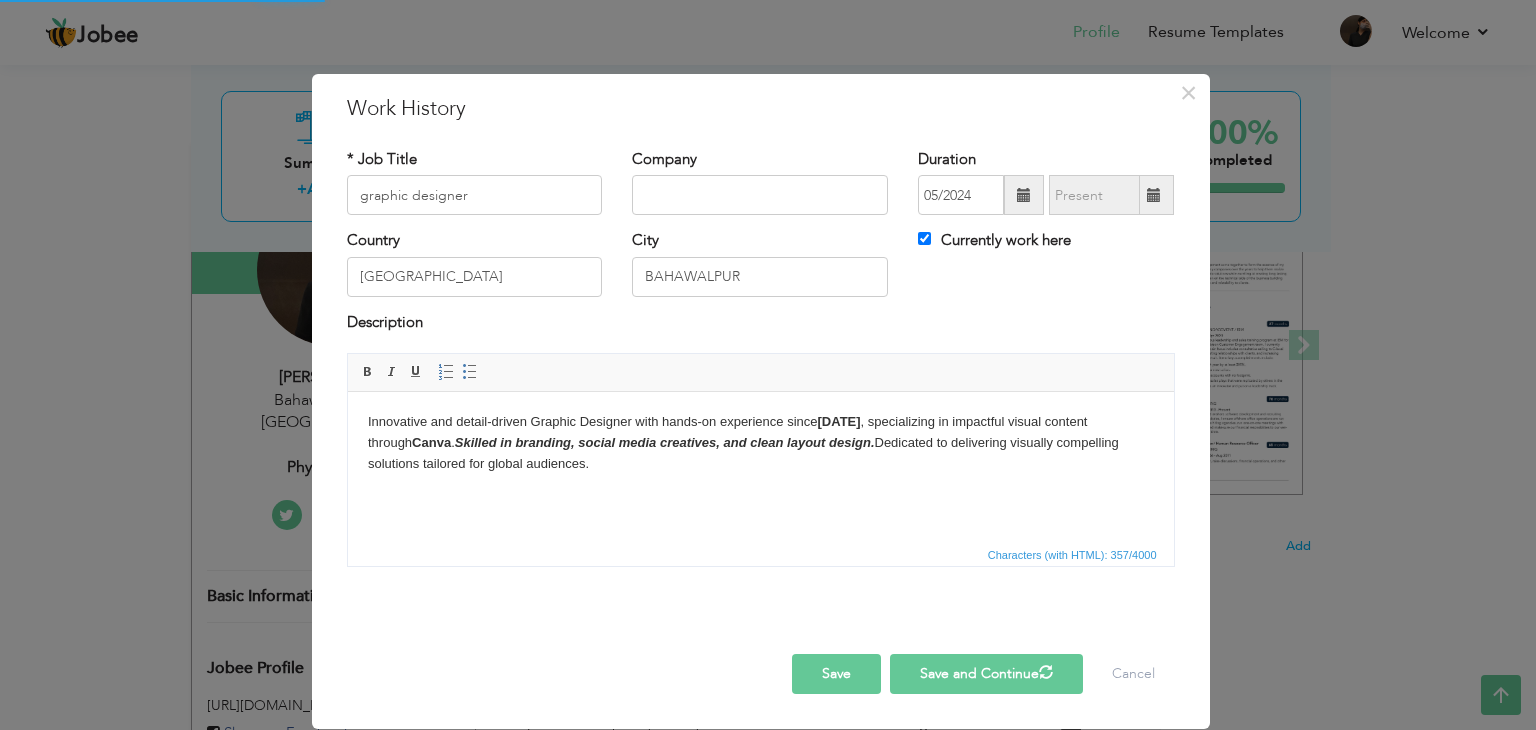 type 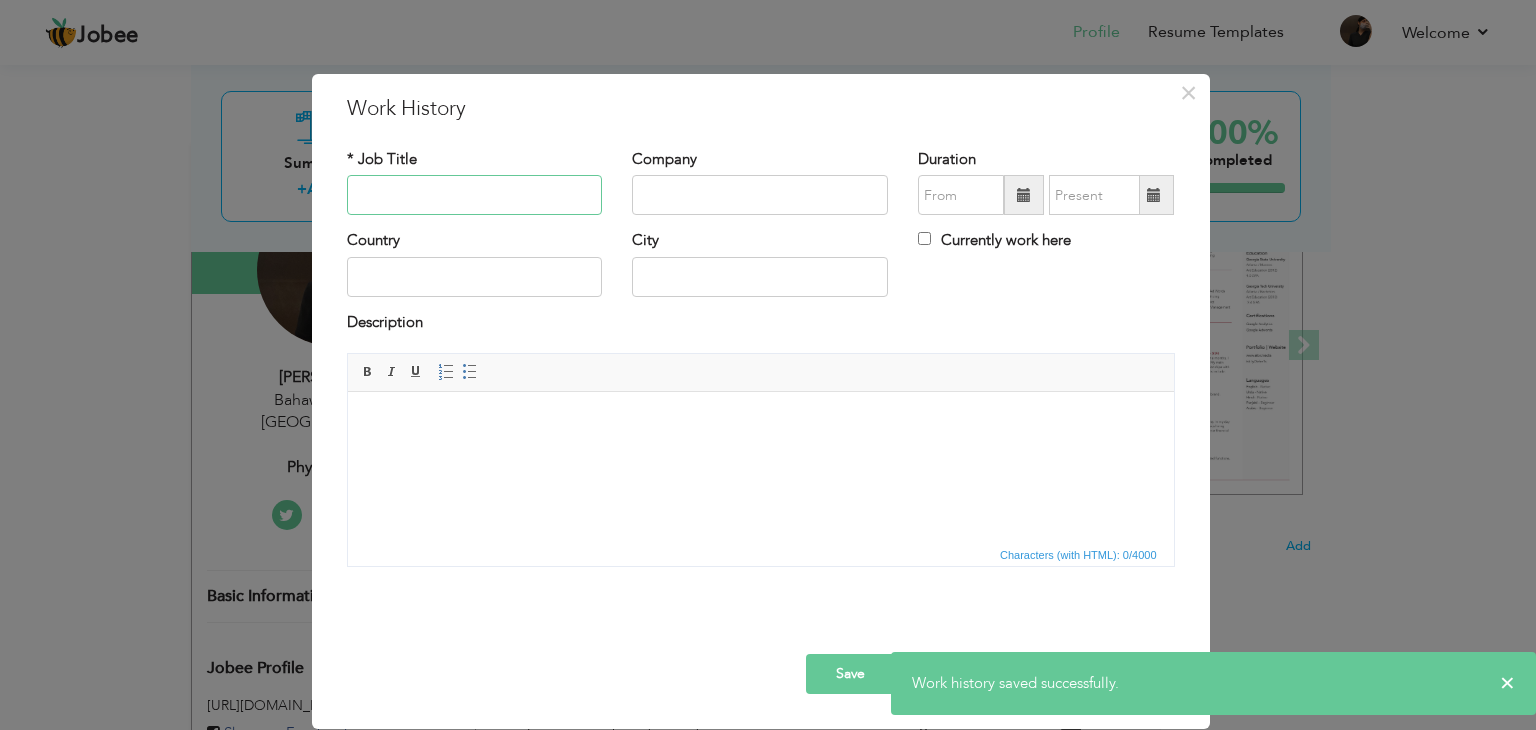click at bounding box center [475, 195] 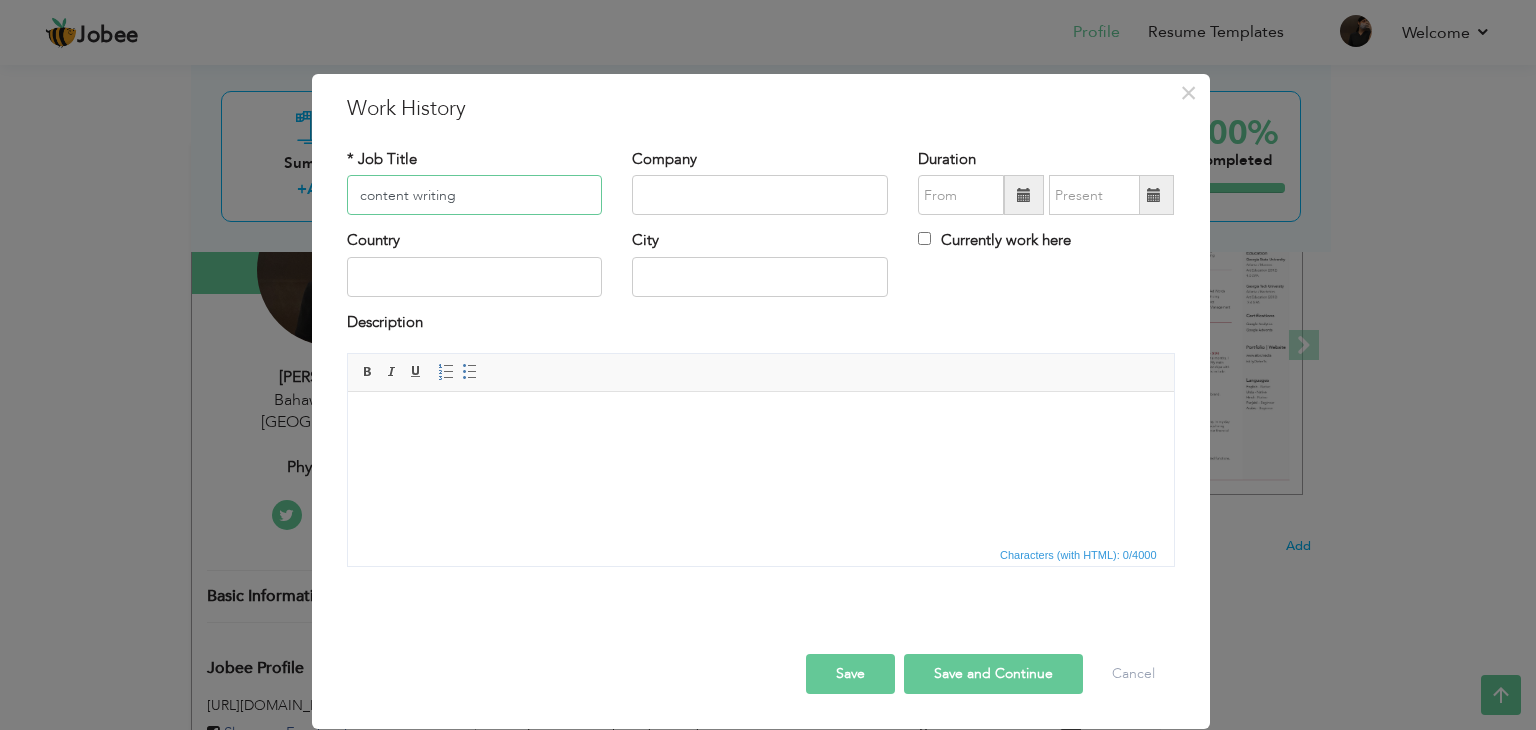 type on "content writing" 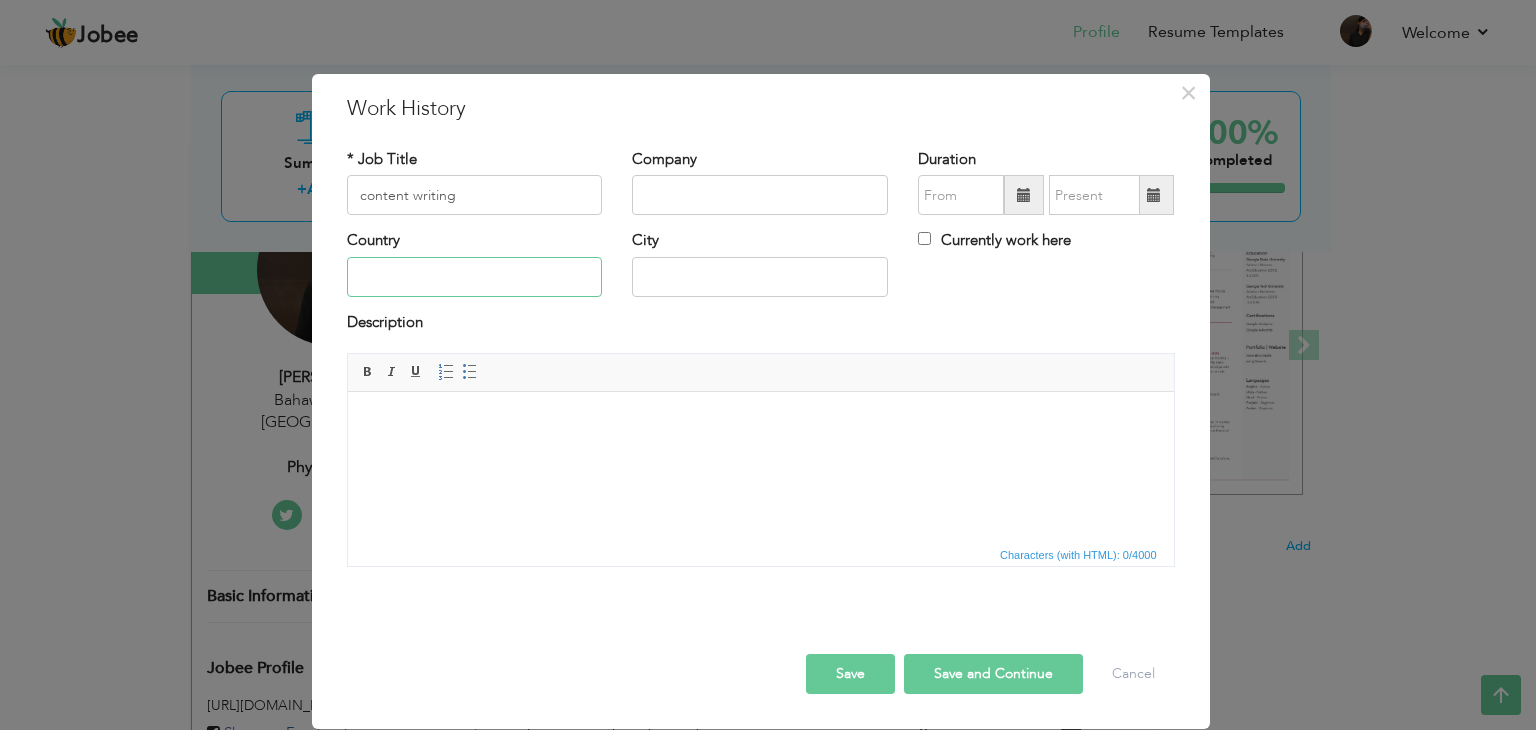 click at bounding box center (475, 277) 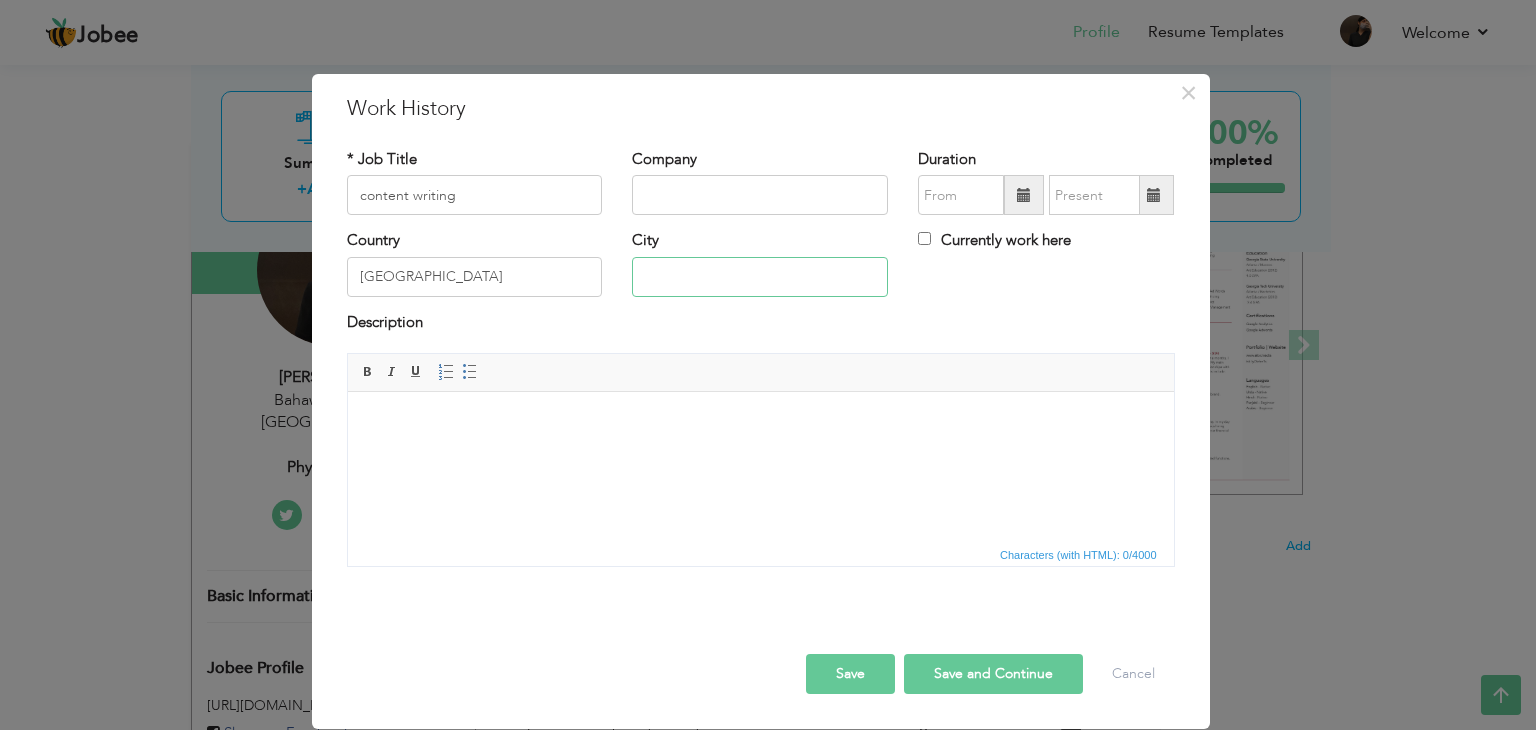 type on "BAHAWALPUR" 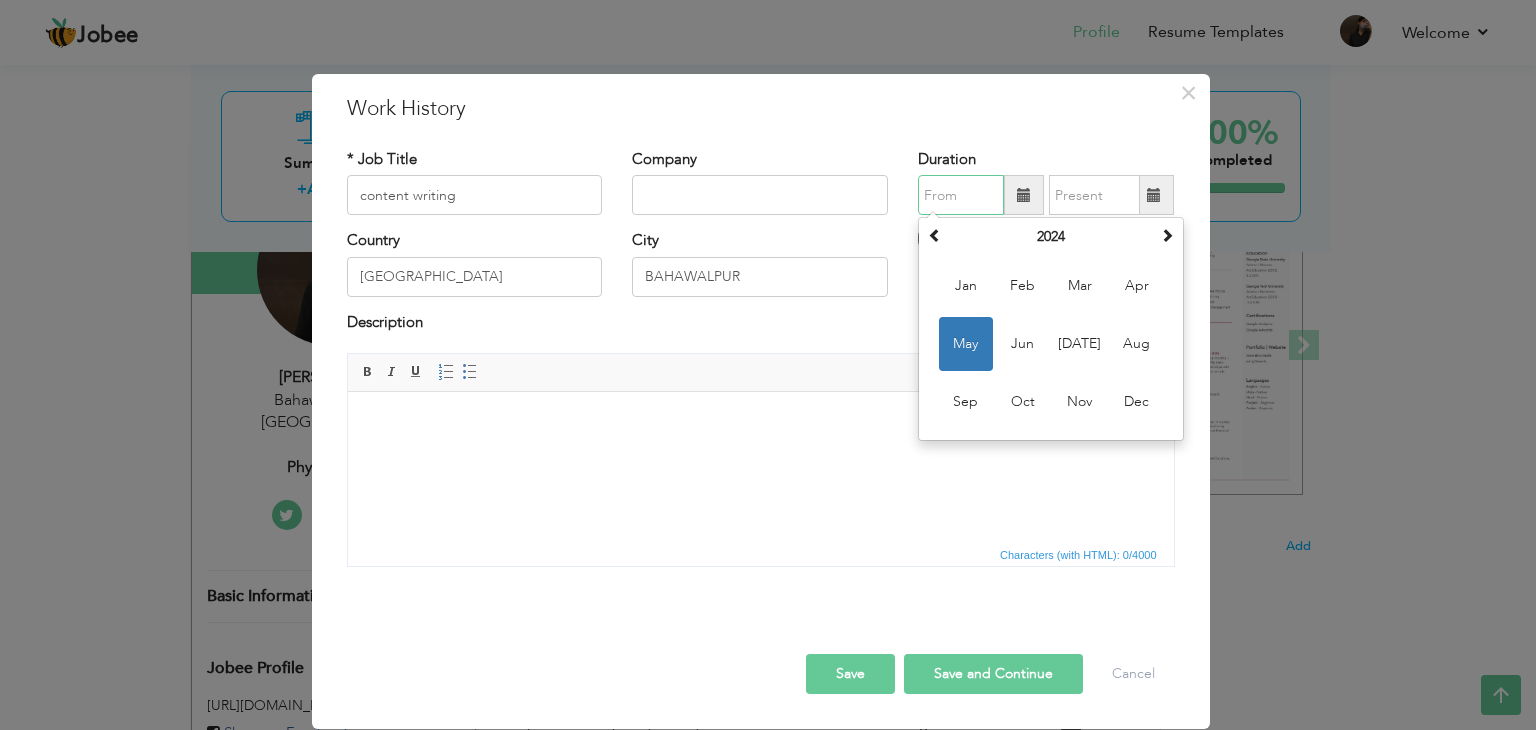 click at bounding box center [961, 195] 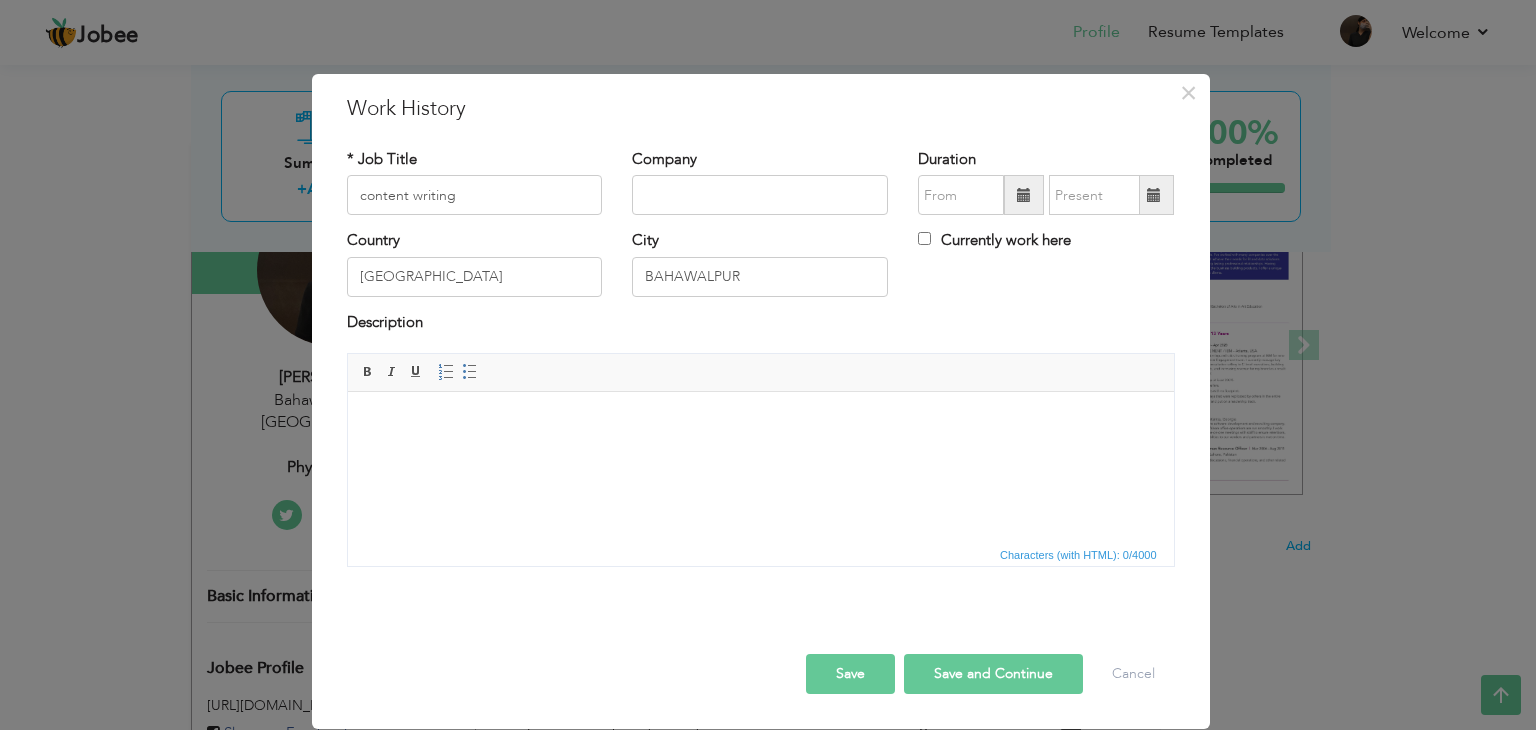 click at bounding box center [760, 422] 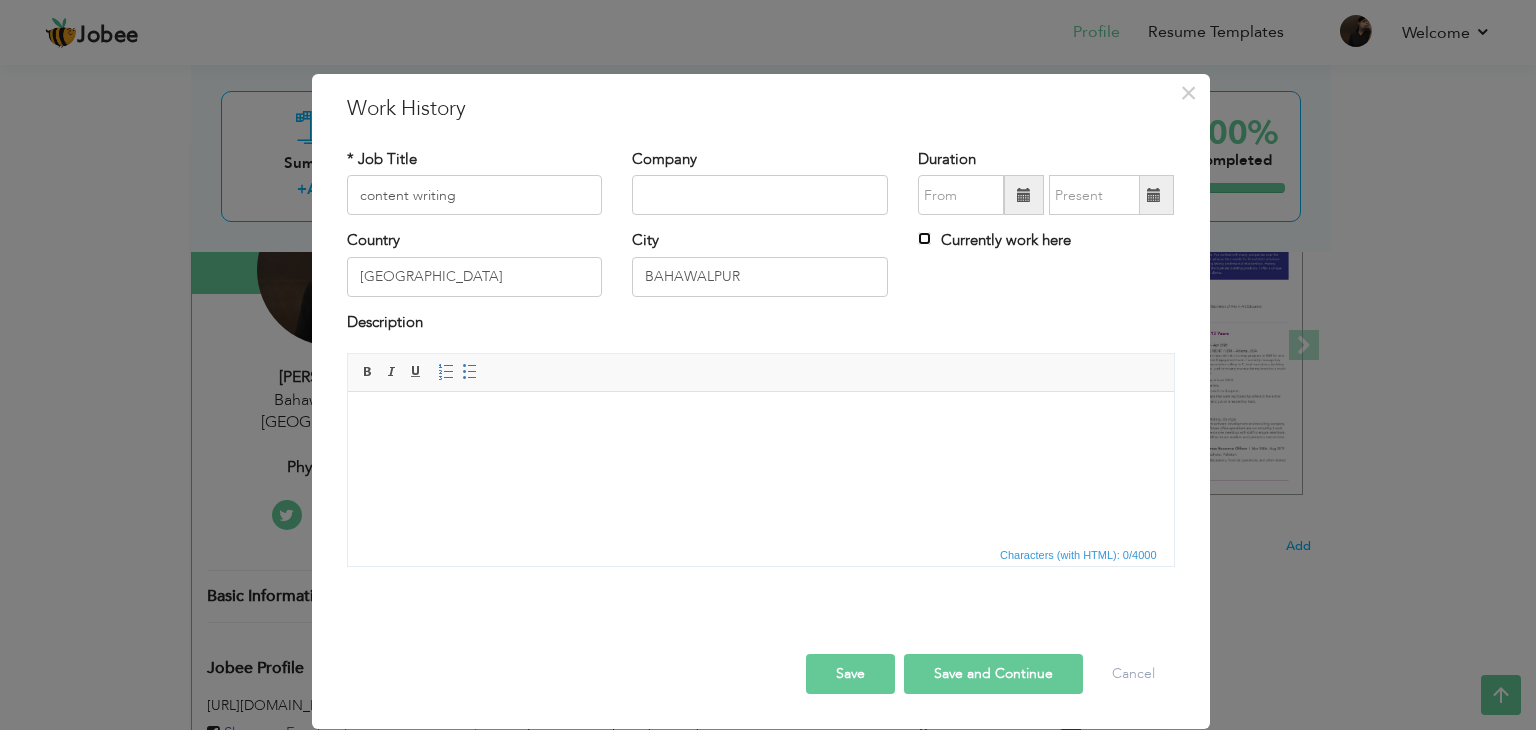 click on "Currently work here" at bounding box center [924, 238] 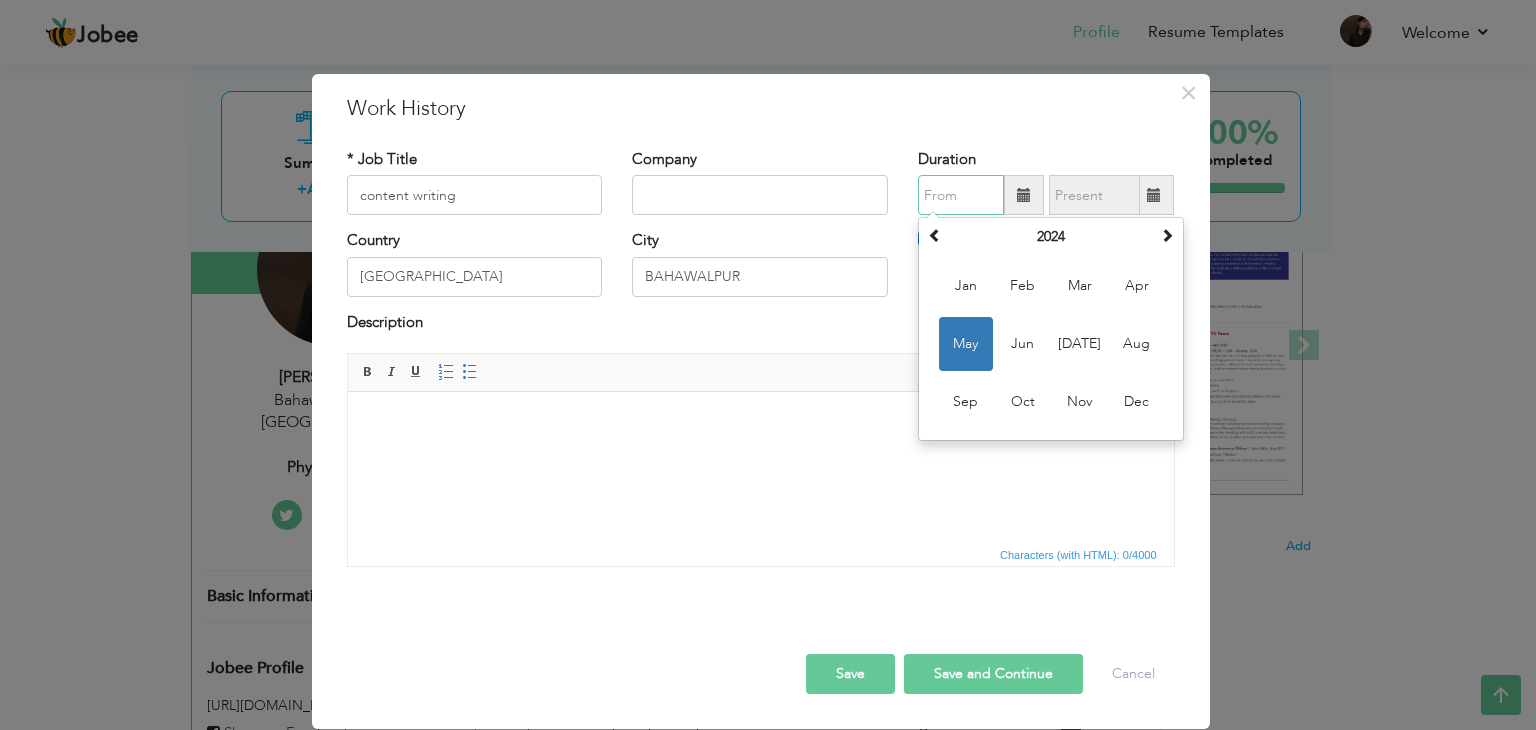 click at bounding box center [961, 195] 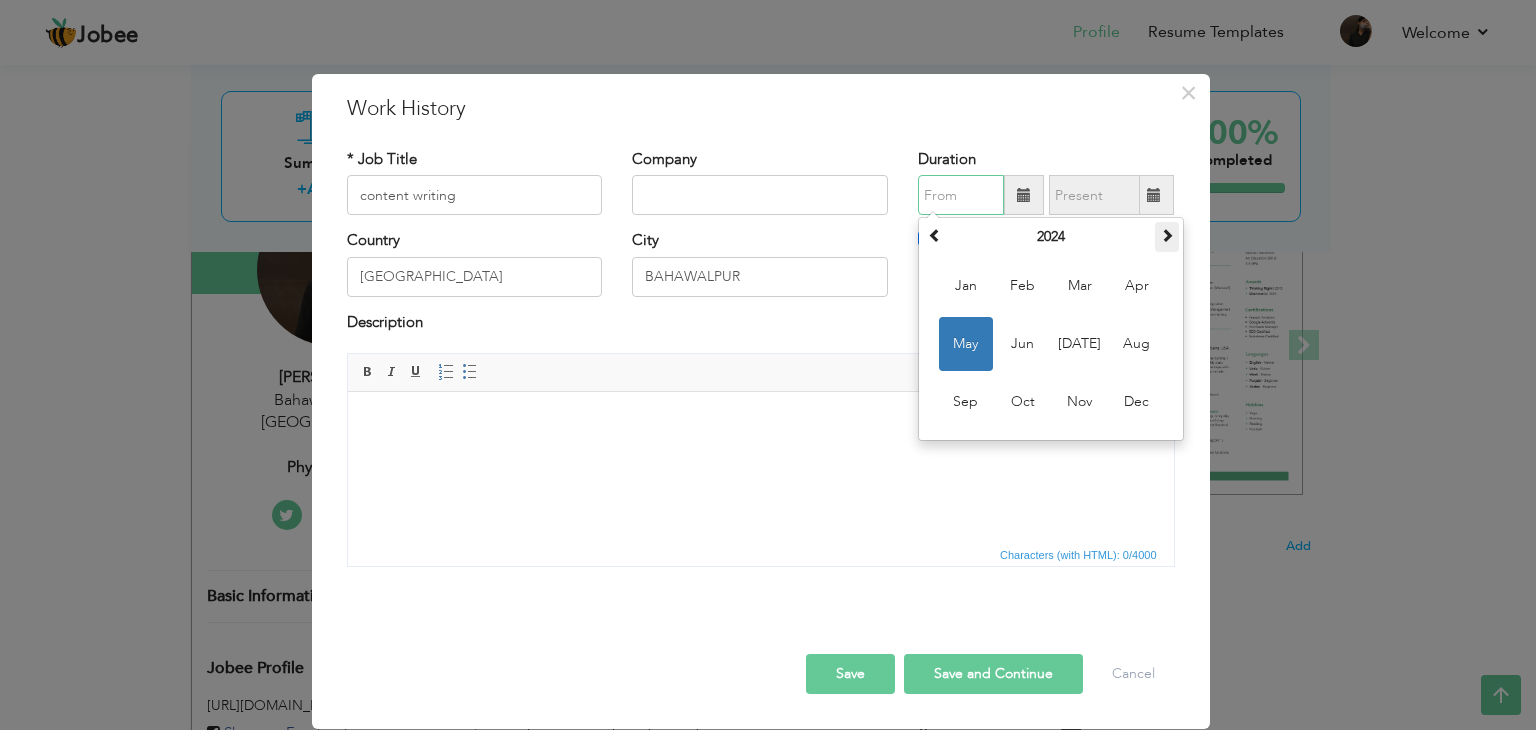 click at bounding box center (1167, 235) 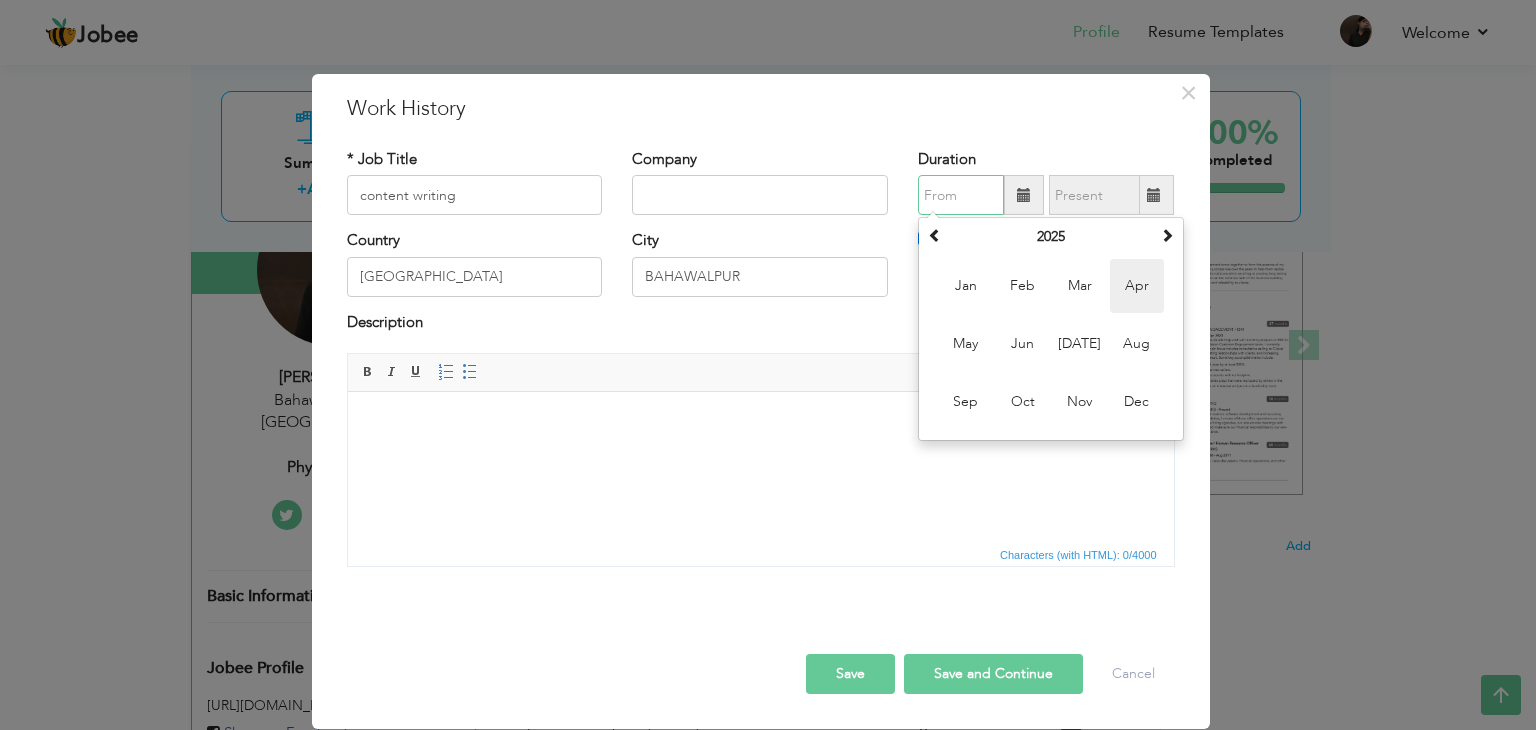 click on "Apr" at bounding box center [1137, 286] 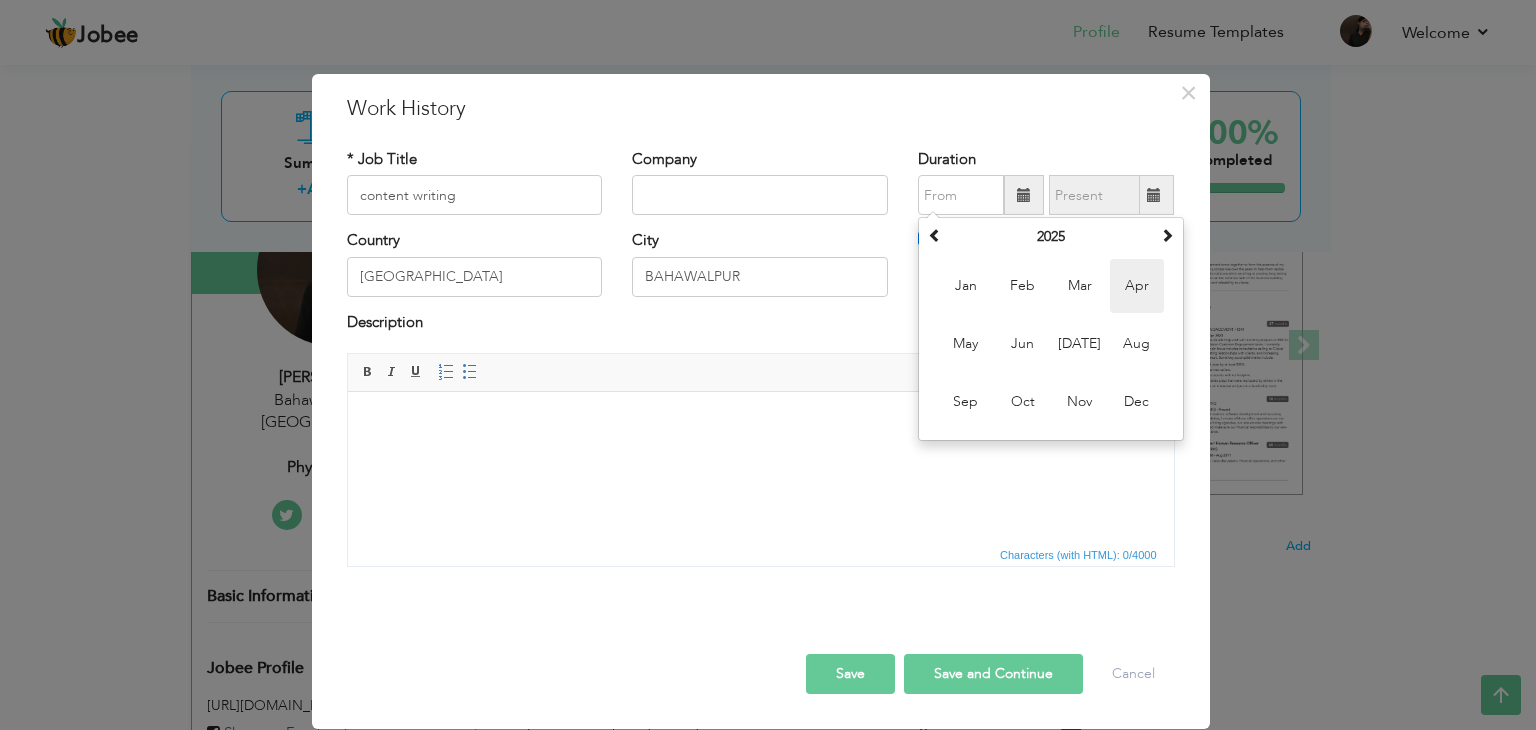 type on "04/2025" 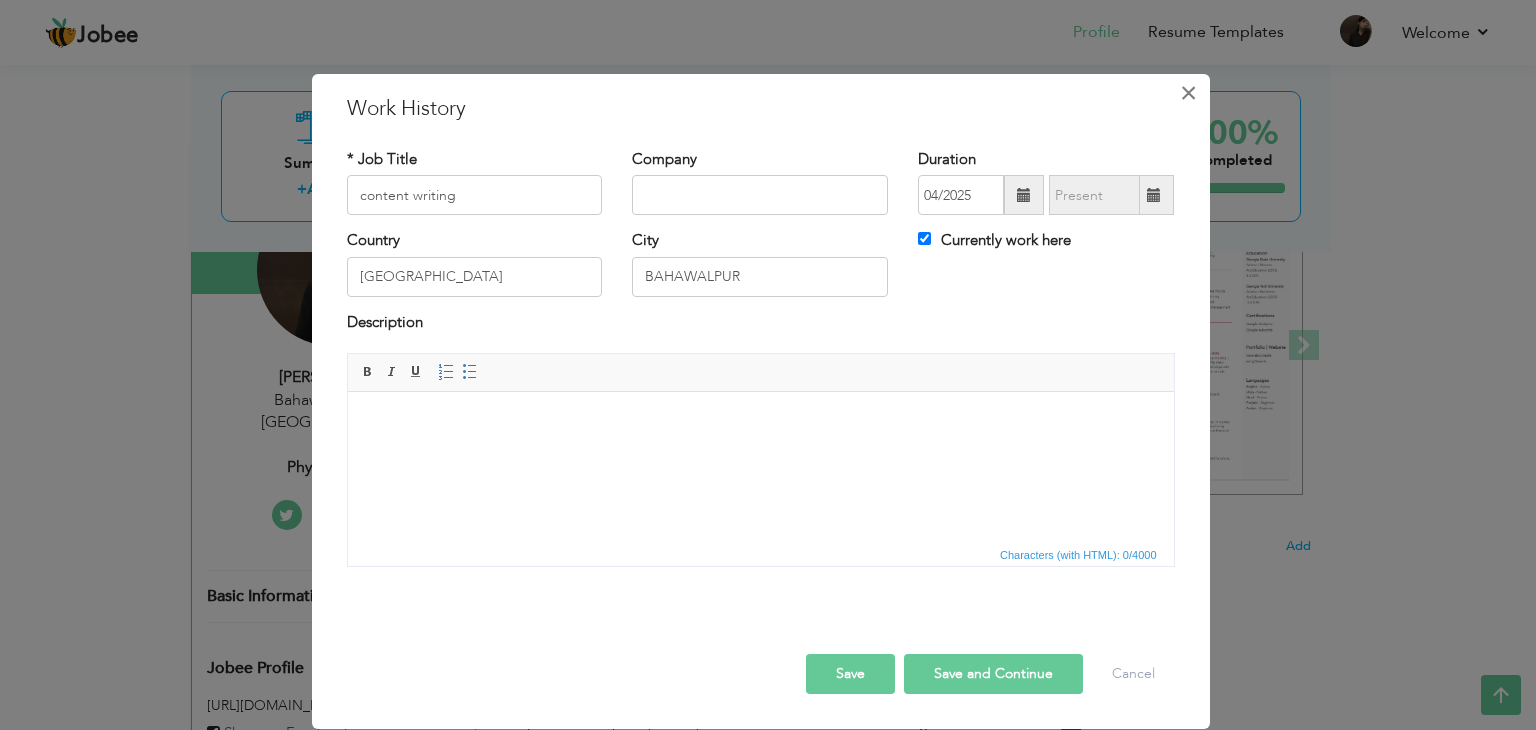 click on "×" at bounding box center [1188, 93] 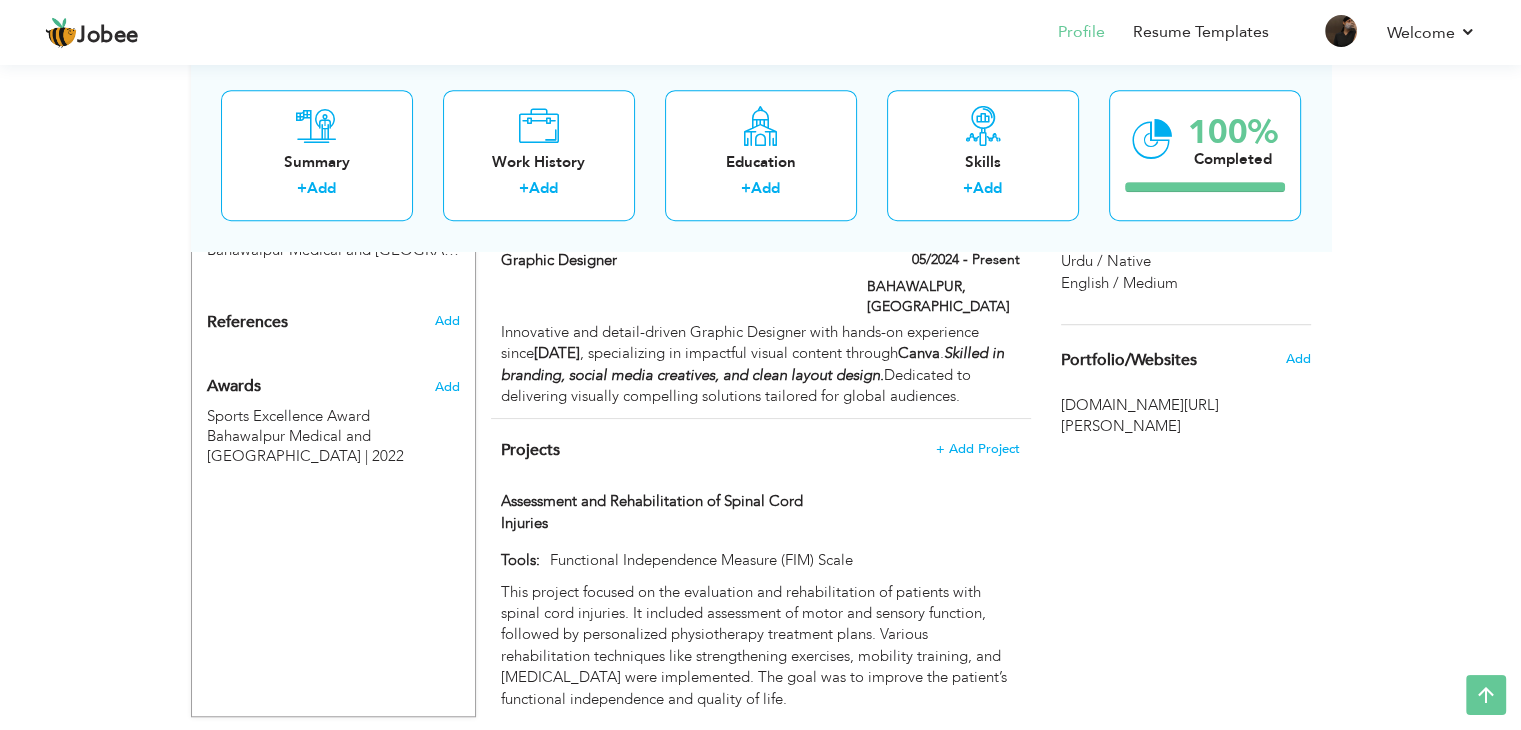 scroll, scrollTop: 1369, scrollLeft: 0, axis: vertical 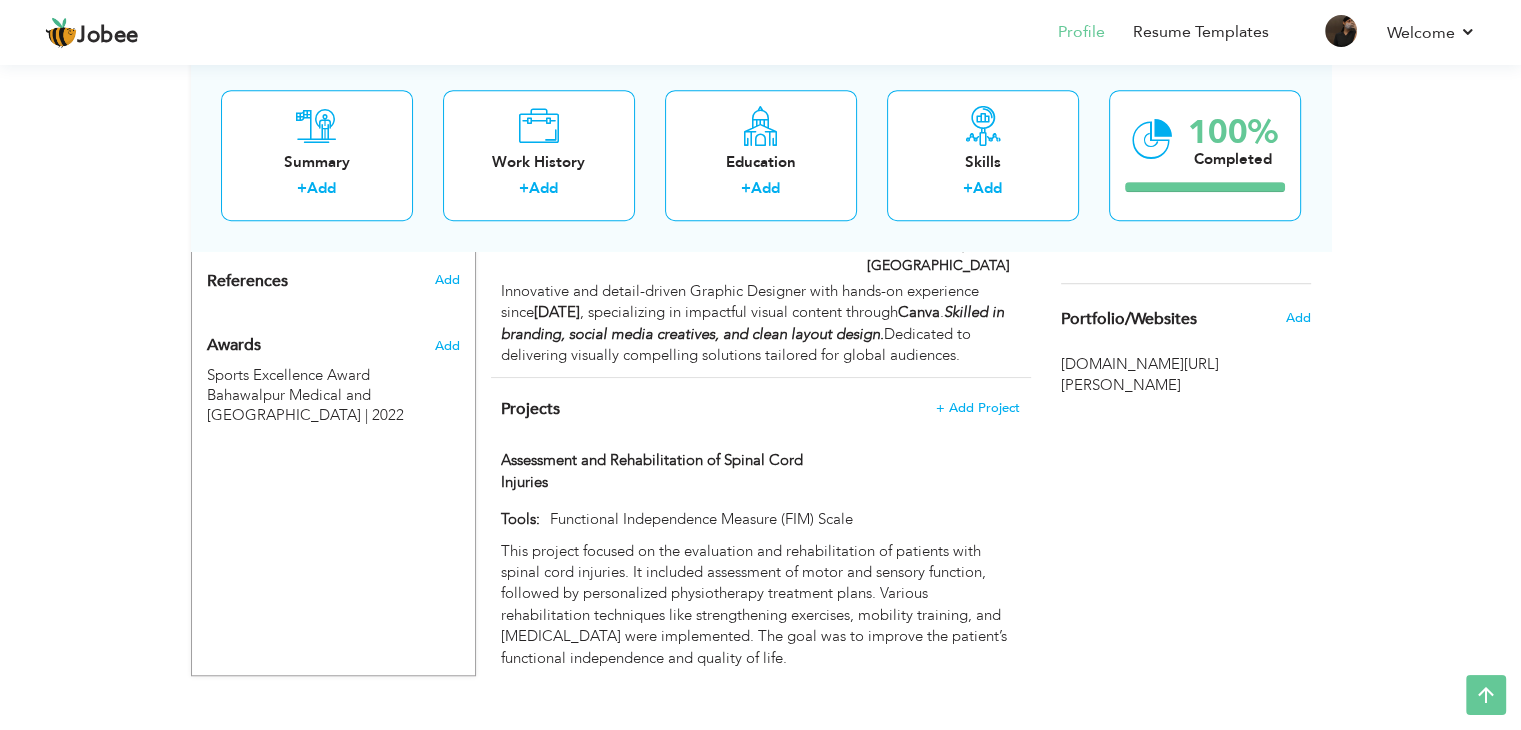 click on "[DOMAIN_NAME][URL][PERSON_NAME]" at bounding box center (1186, 375) 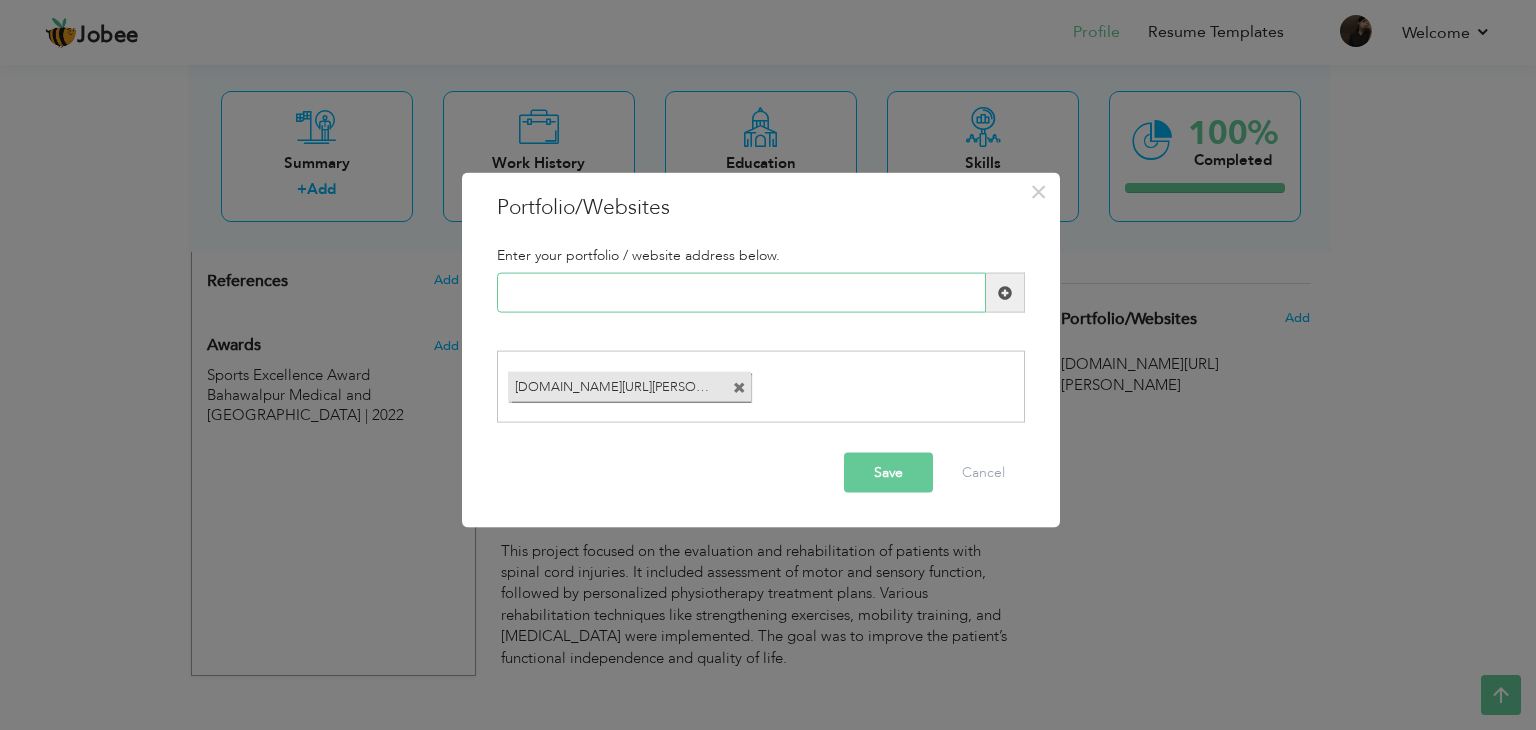 click at bounding box center [741, 293] 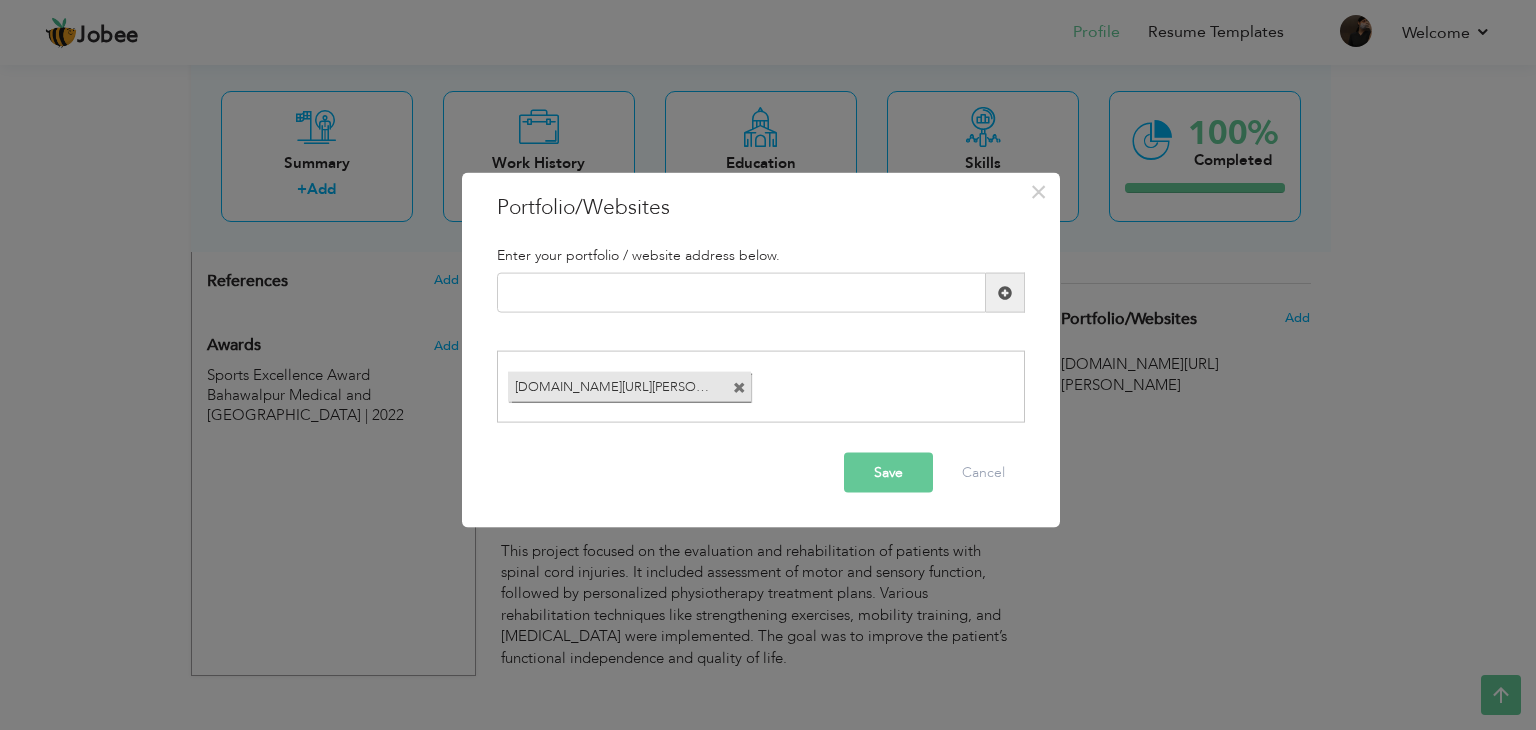 click on "Save" at bounding box center (888, 472) 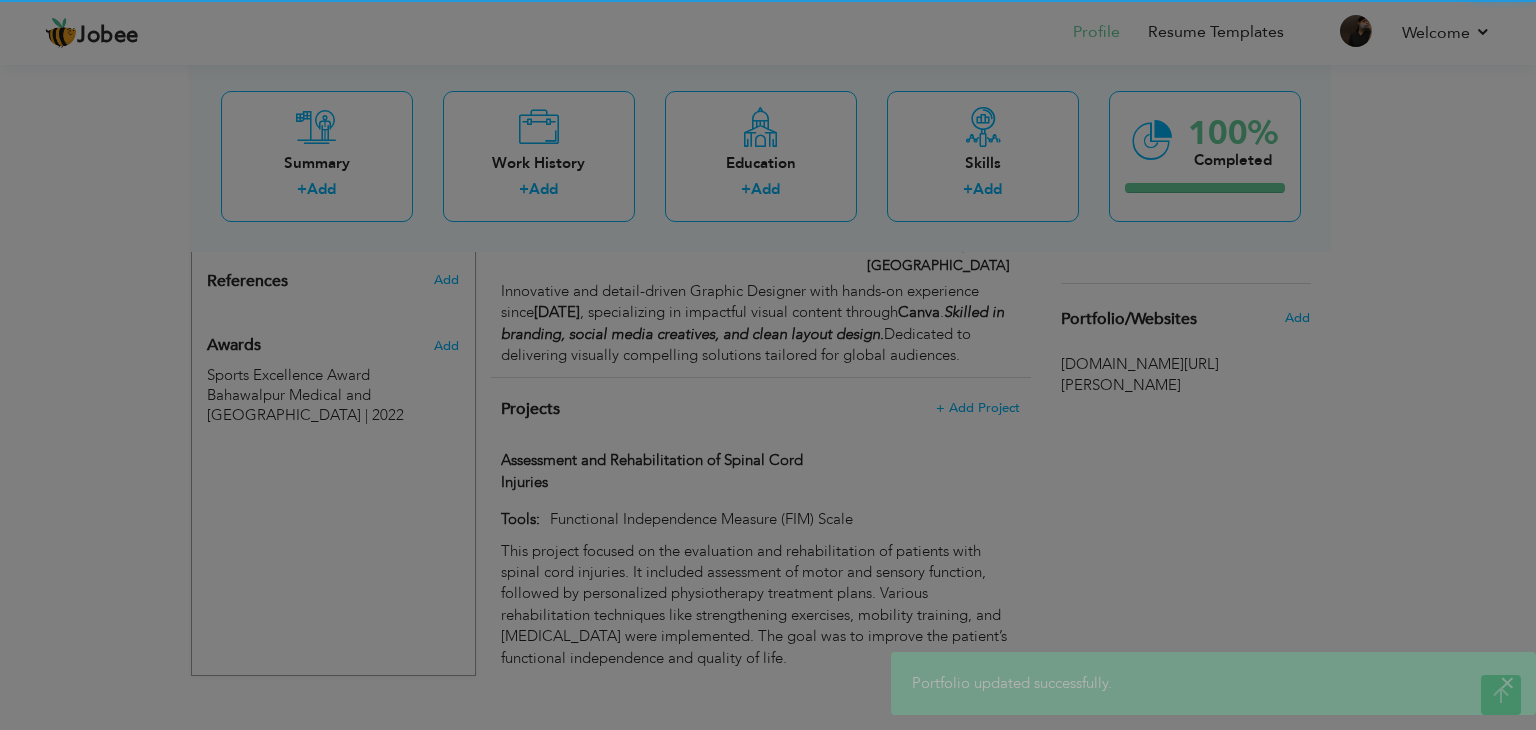click on "Jobee
Profile
Resume Templates
Resume Templates
Cover Letters
About
My Resume
Welcome
Settings
Log off
Welcome" at bounding box center [768, -317] 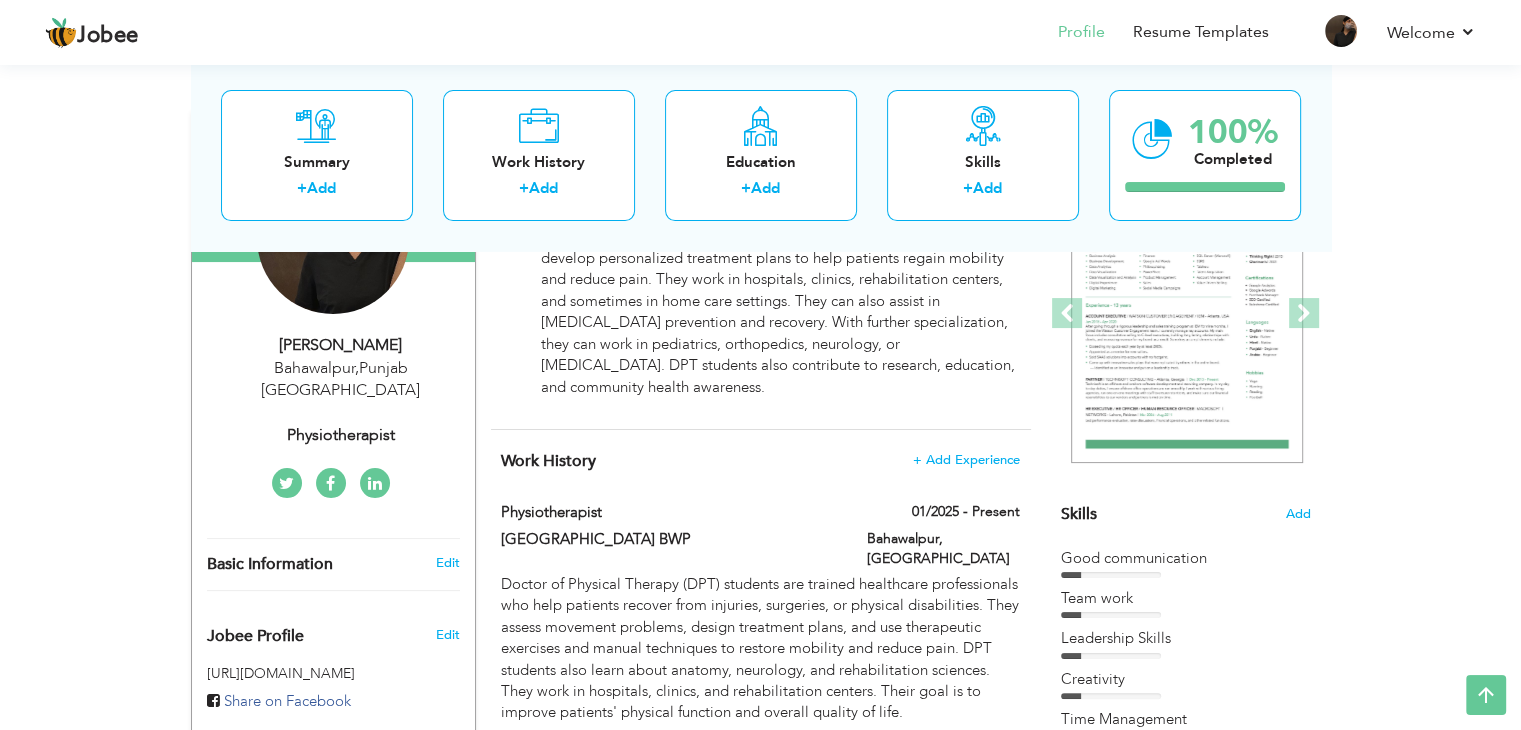 scroll, scrollTop: 0, scrollLeft: 0, axis: both 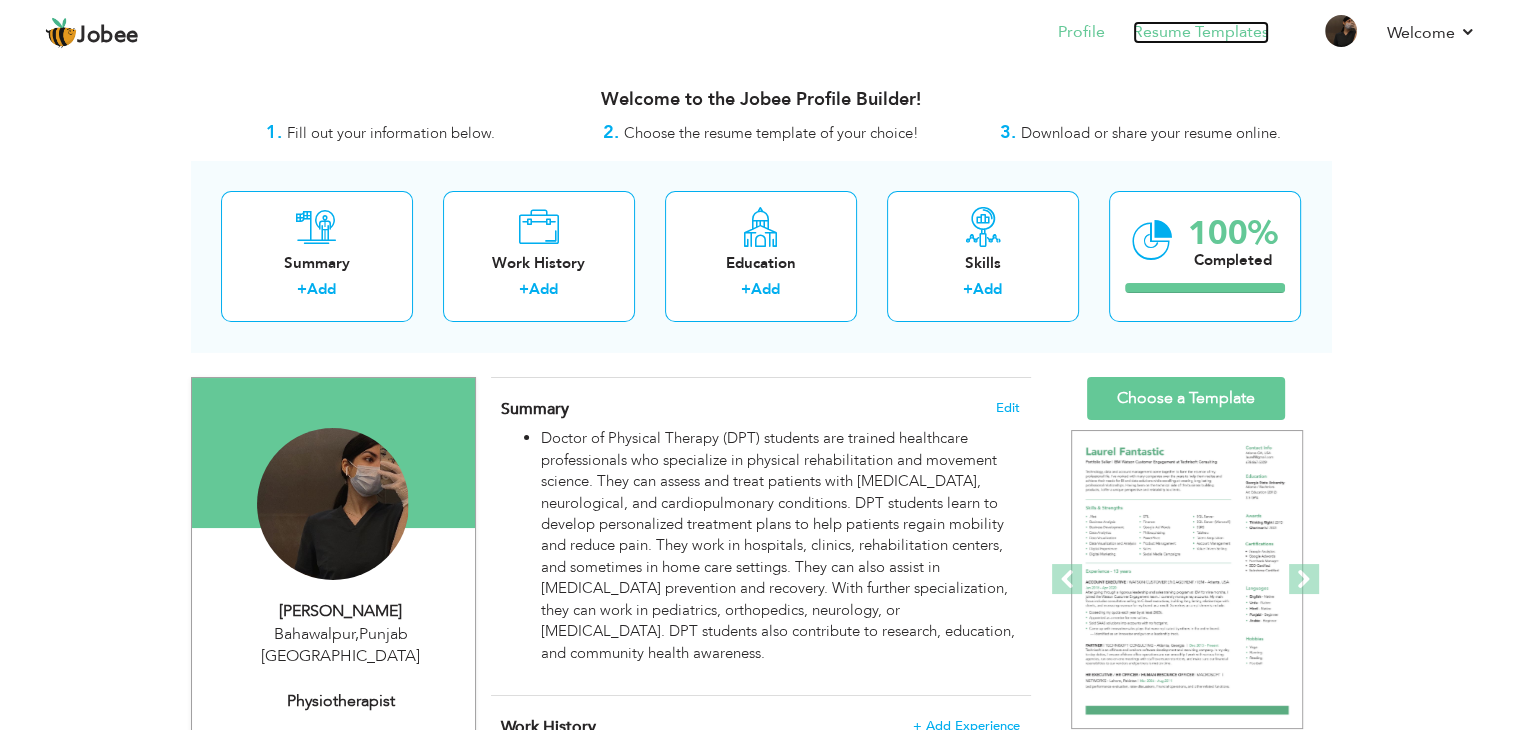 click on "Resume Templates" at bounding box center (1201, 32) 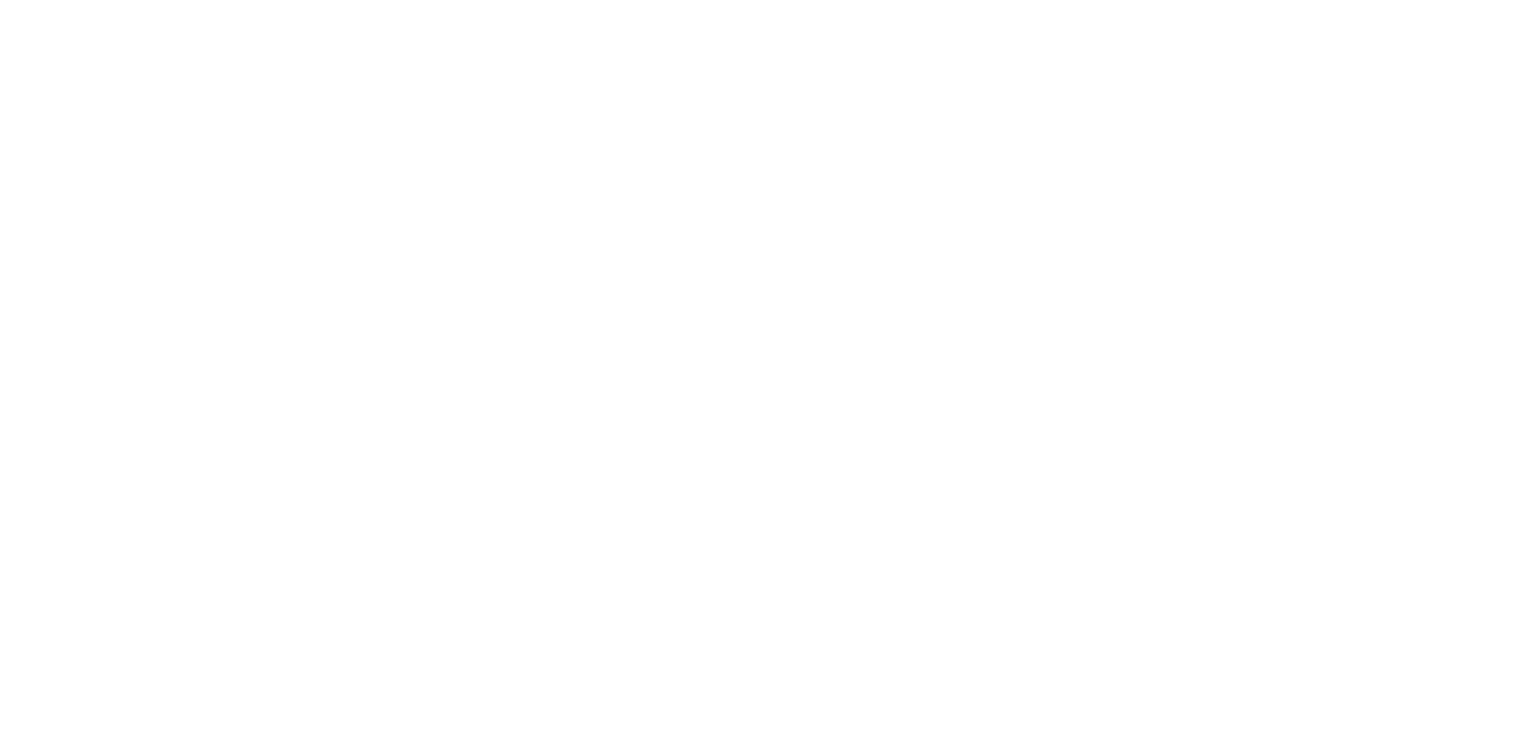 scroll, scrollTop: 0, scrollLeft: 0, axis: both 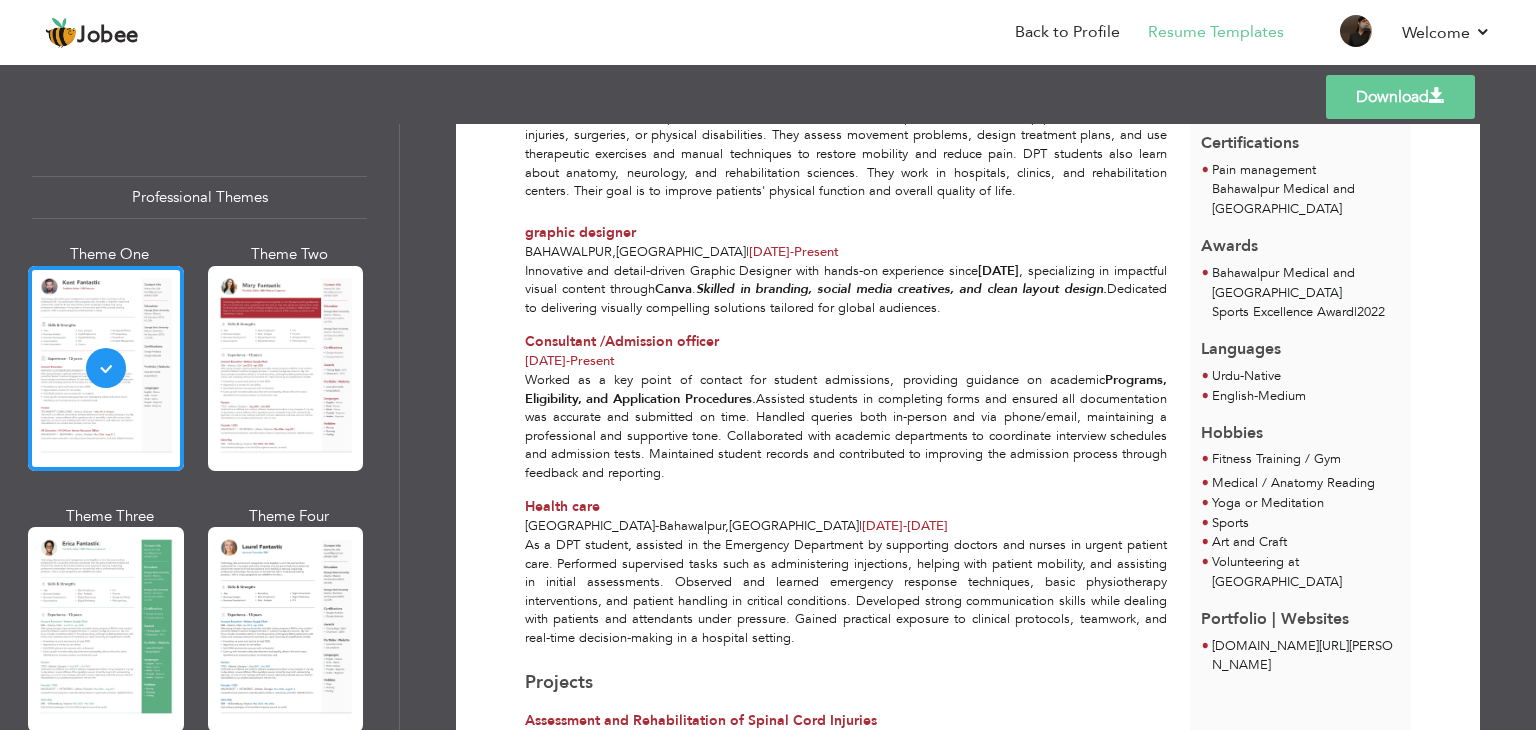 click on "graphic designer" at bounding box center [580, 232] 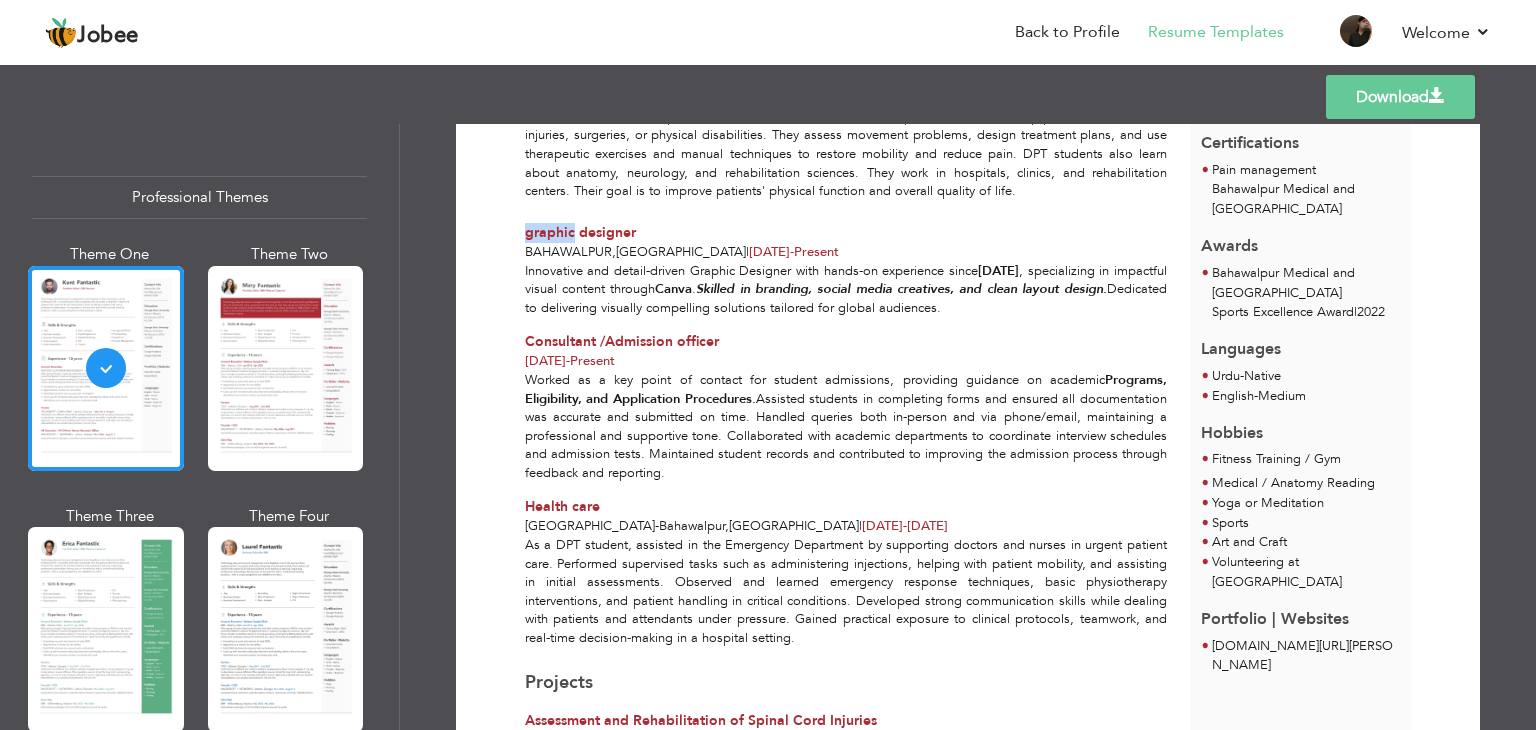 click on "graphic designer" at bounding box center [580, 232] 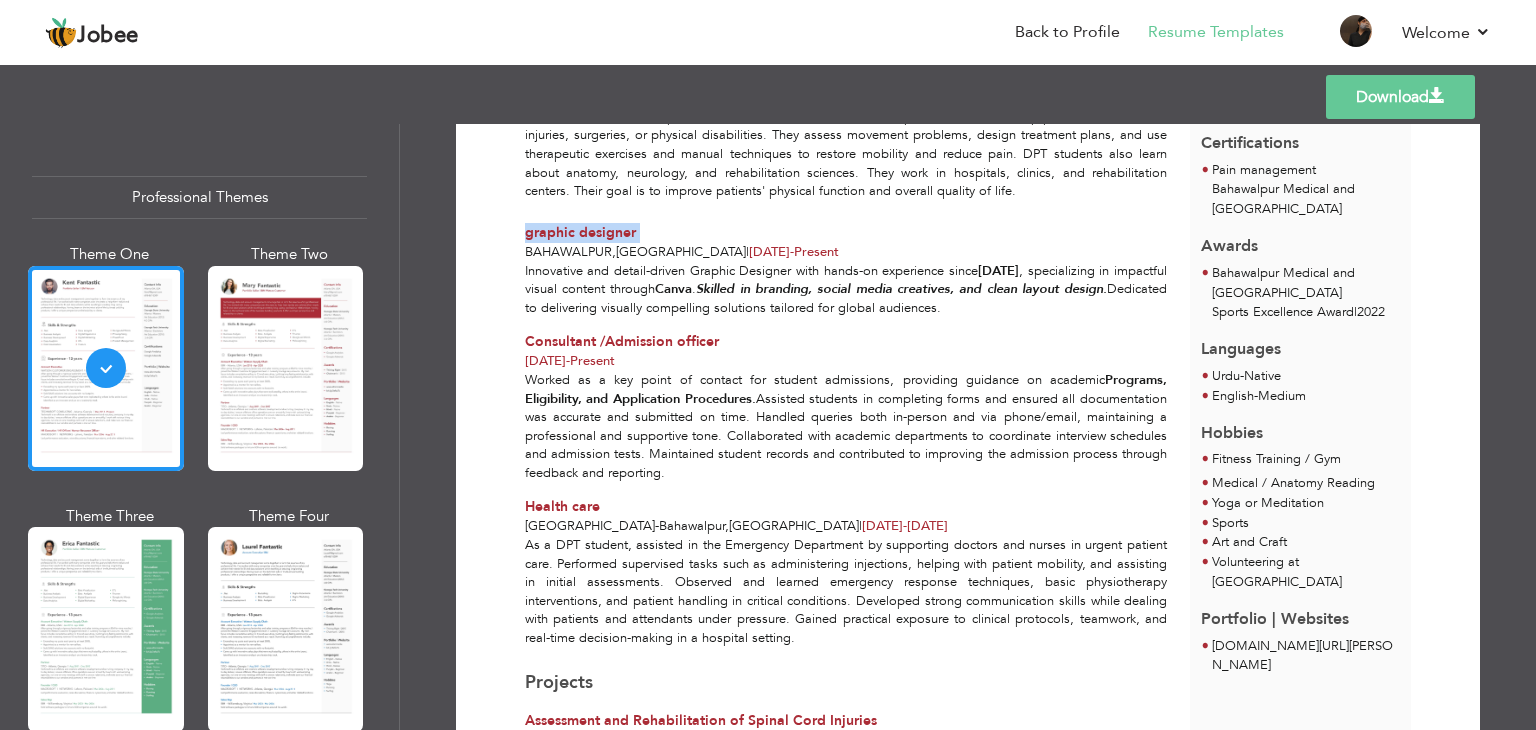 click on "graphic designer" at bounding box center [580, 232] 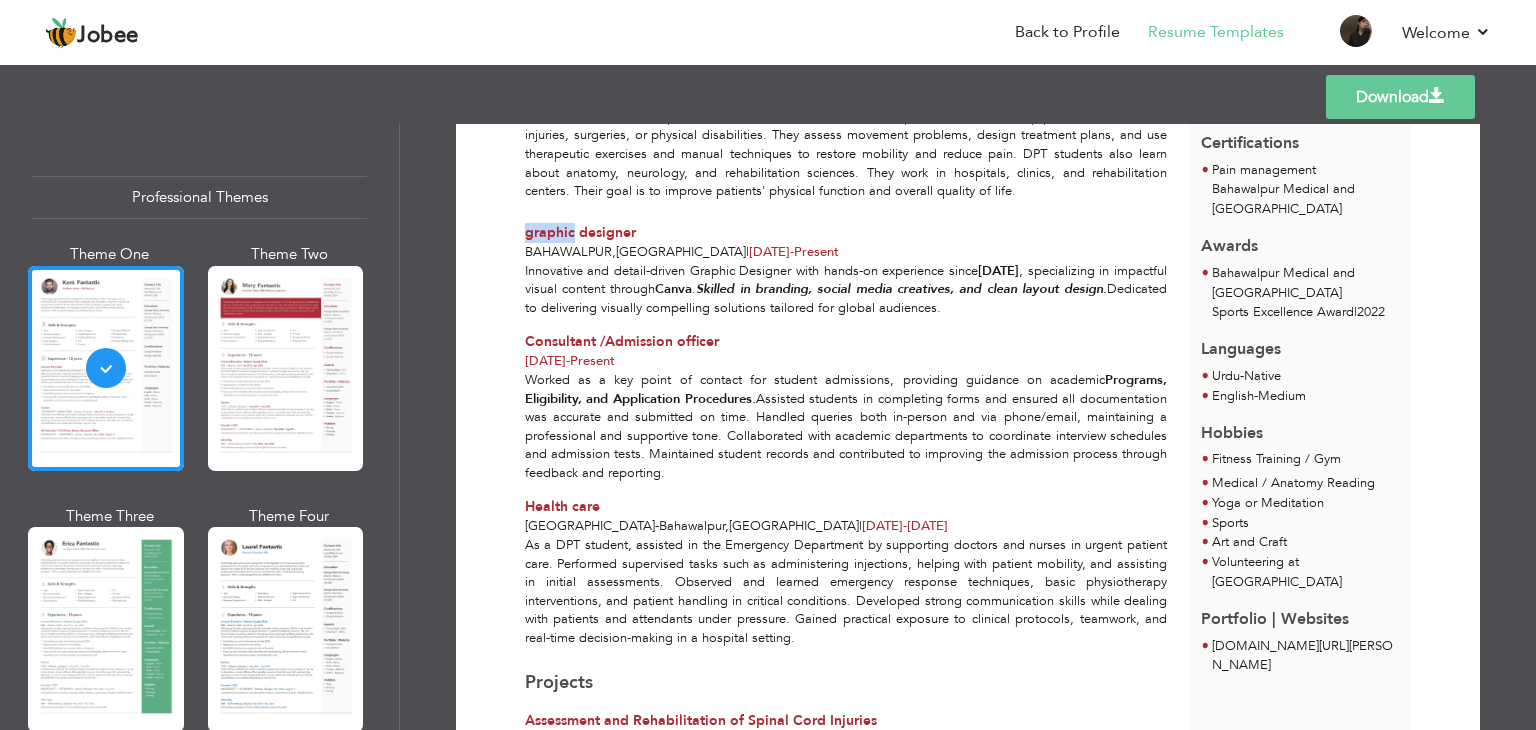click on "graphic designer" at bounding box center (580, 232) 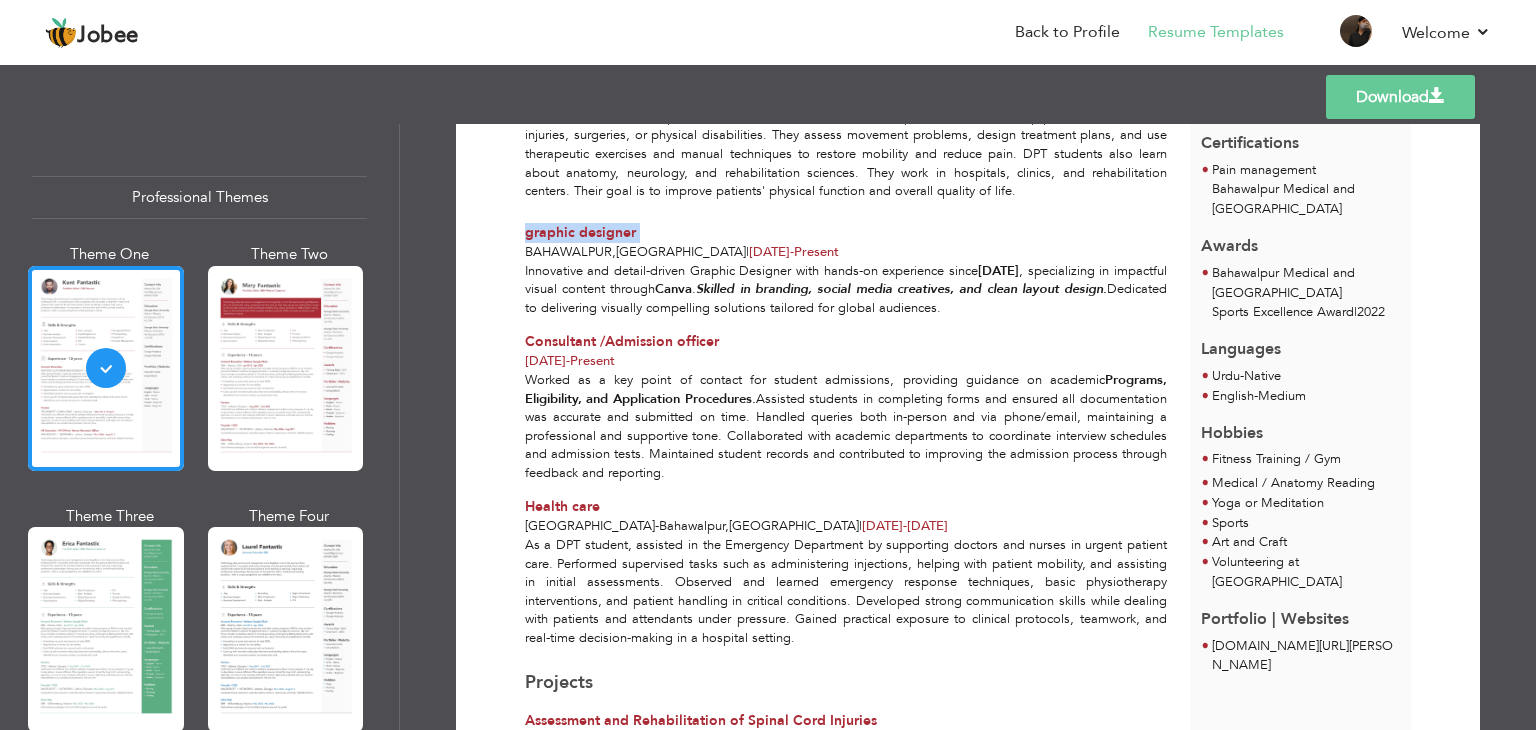 click on "graphic designer" at bounding box center (580, 232) 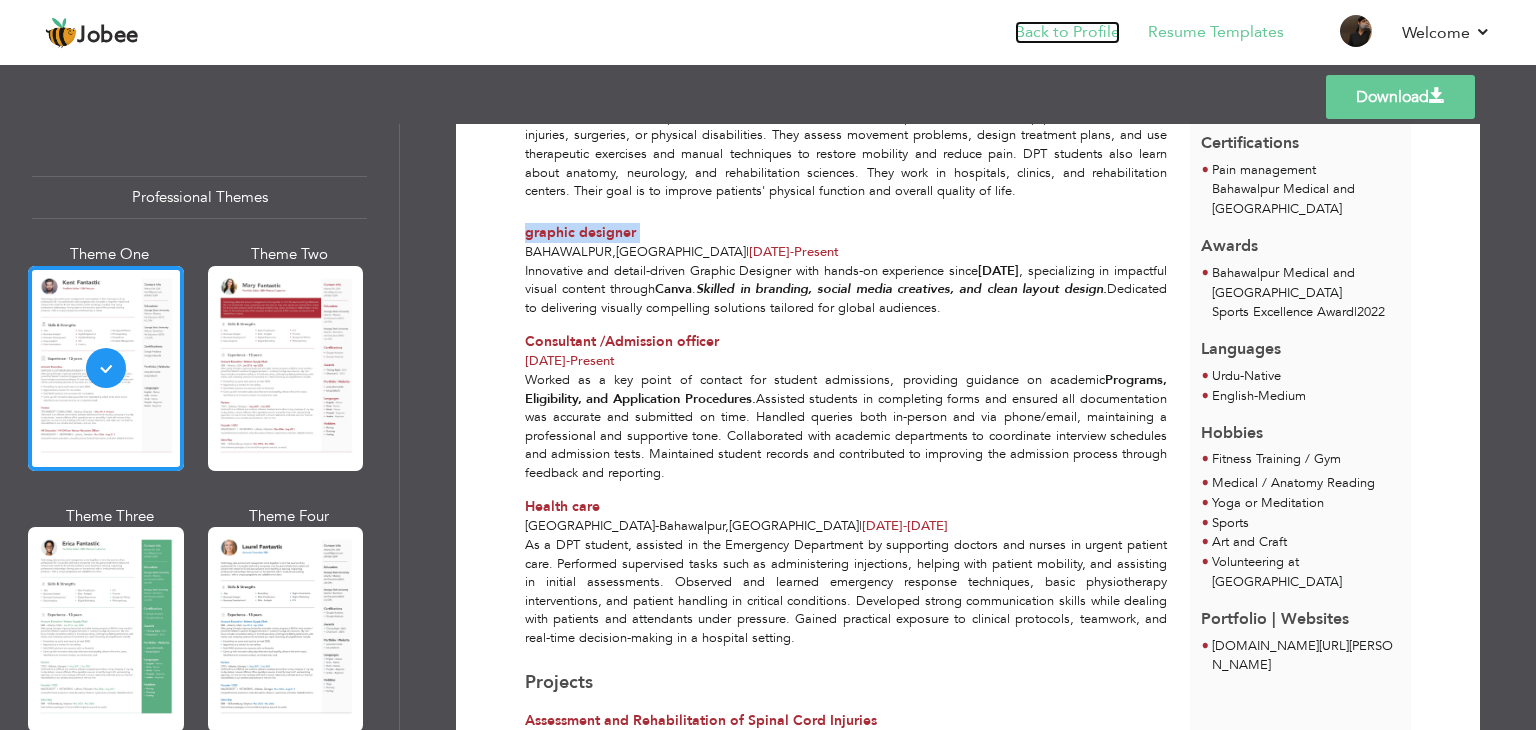 click on "Back to Profile" at bounding box center (1067, 32) 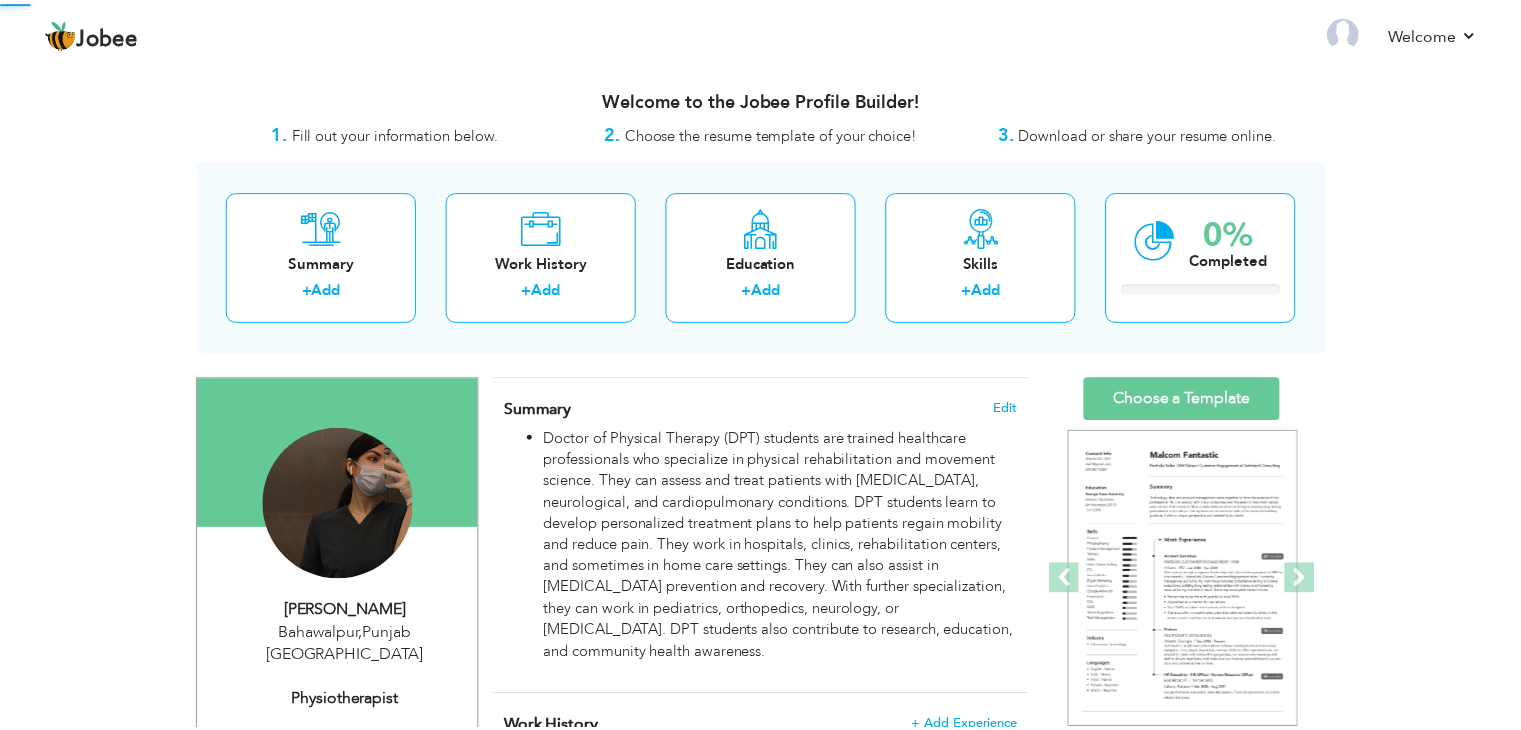 scroll, scrollTop: 0, scrollLeft: 0, axis: both 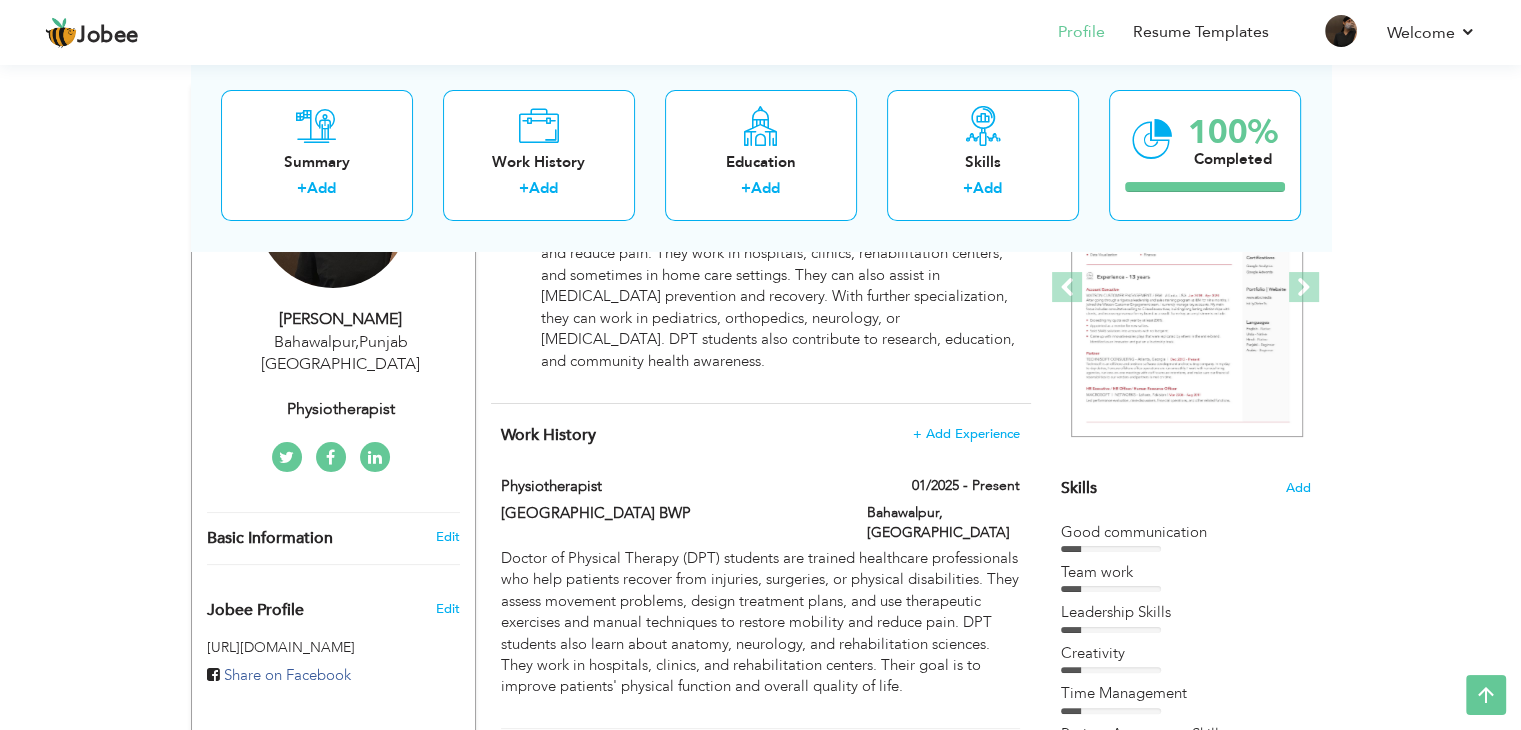 click at bounding box center [375, 458] 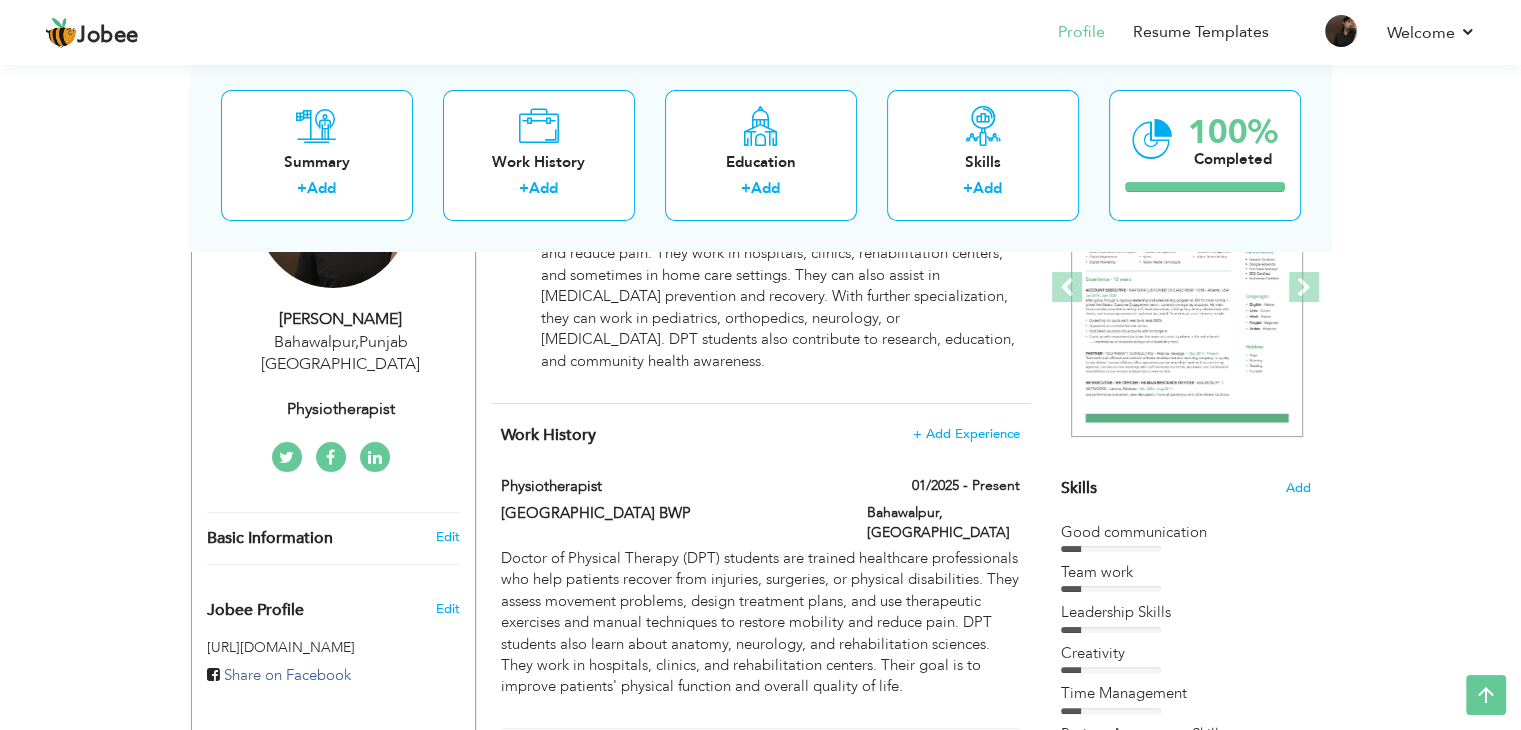 click at bounding box center (375, 457) 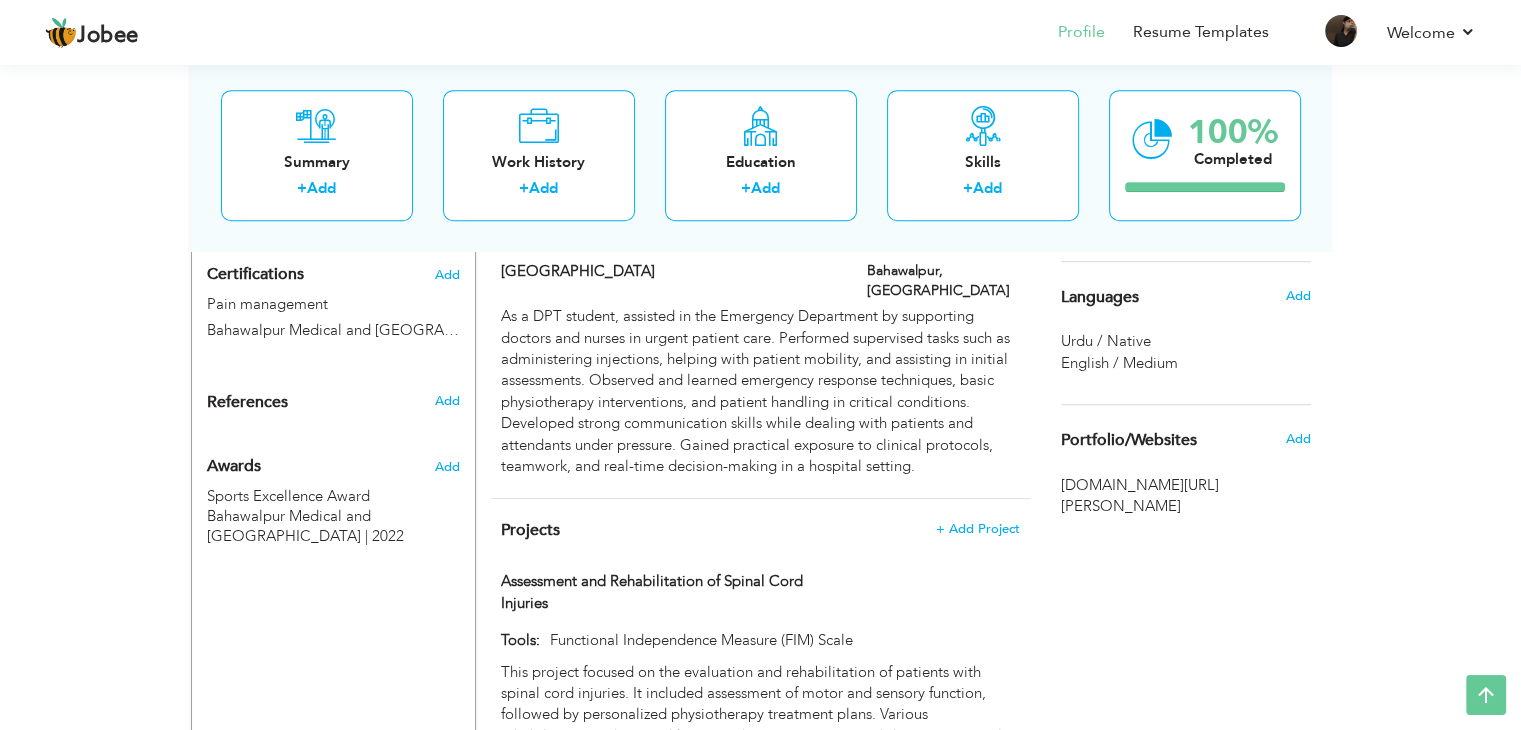 scroll, scrollTop: 1281, scrollLeft: 0, axis: vertical 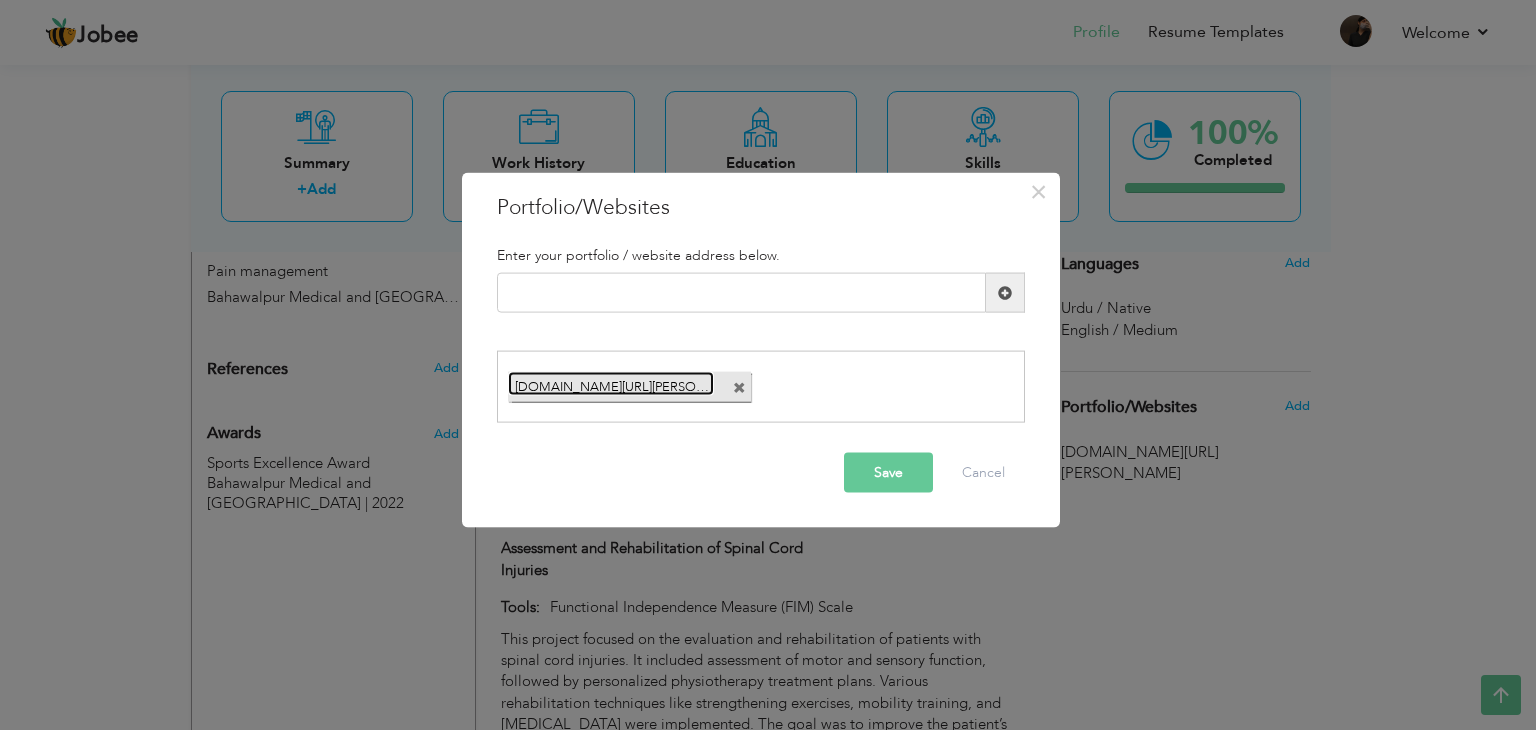 click on "[DOMAIN_NAME][URL][PERSON_NAME]" at bounding box center [611, 383] 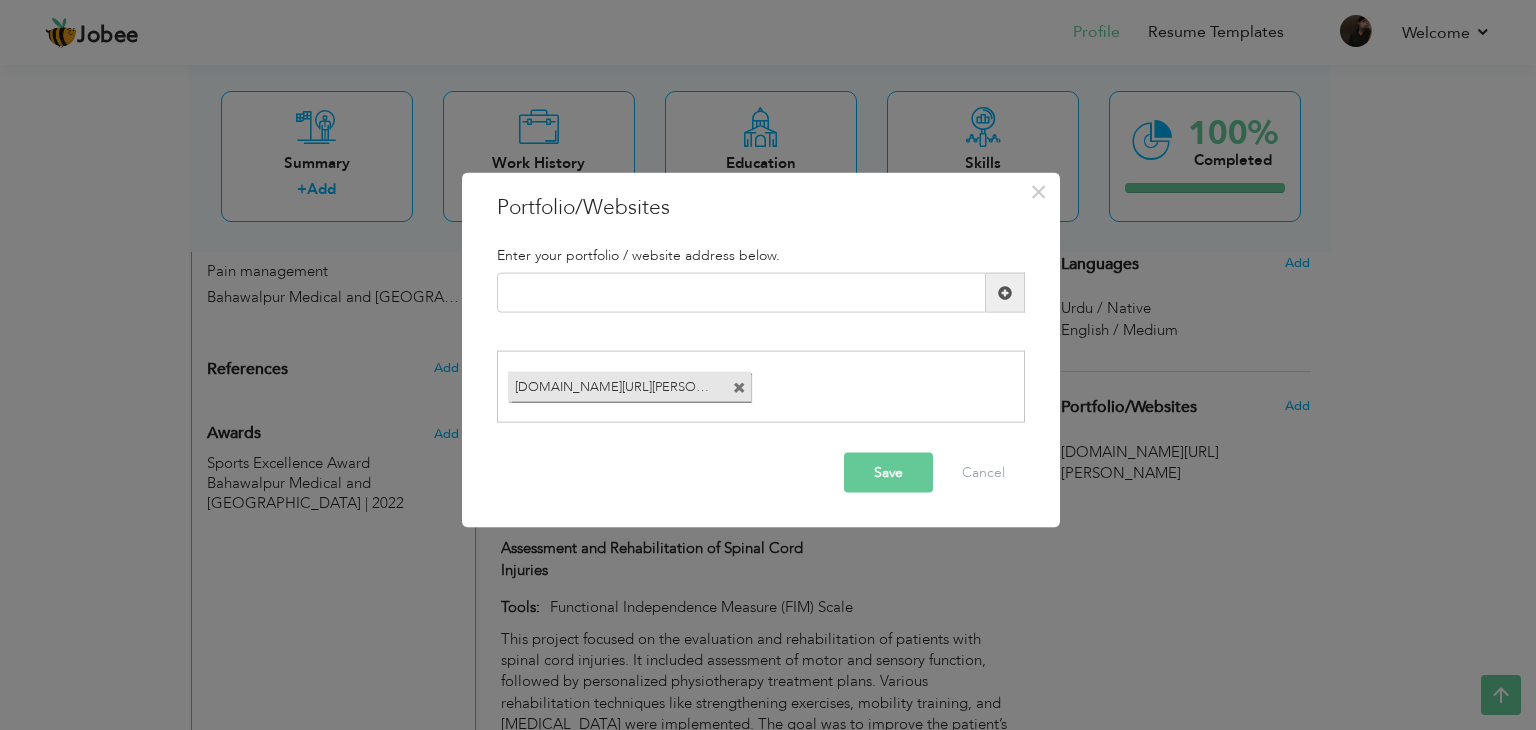 click on "Save" at bounding box center (888, 472) 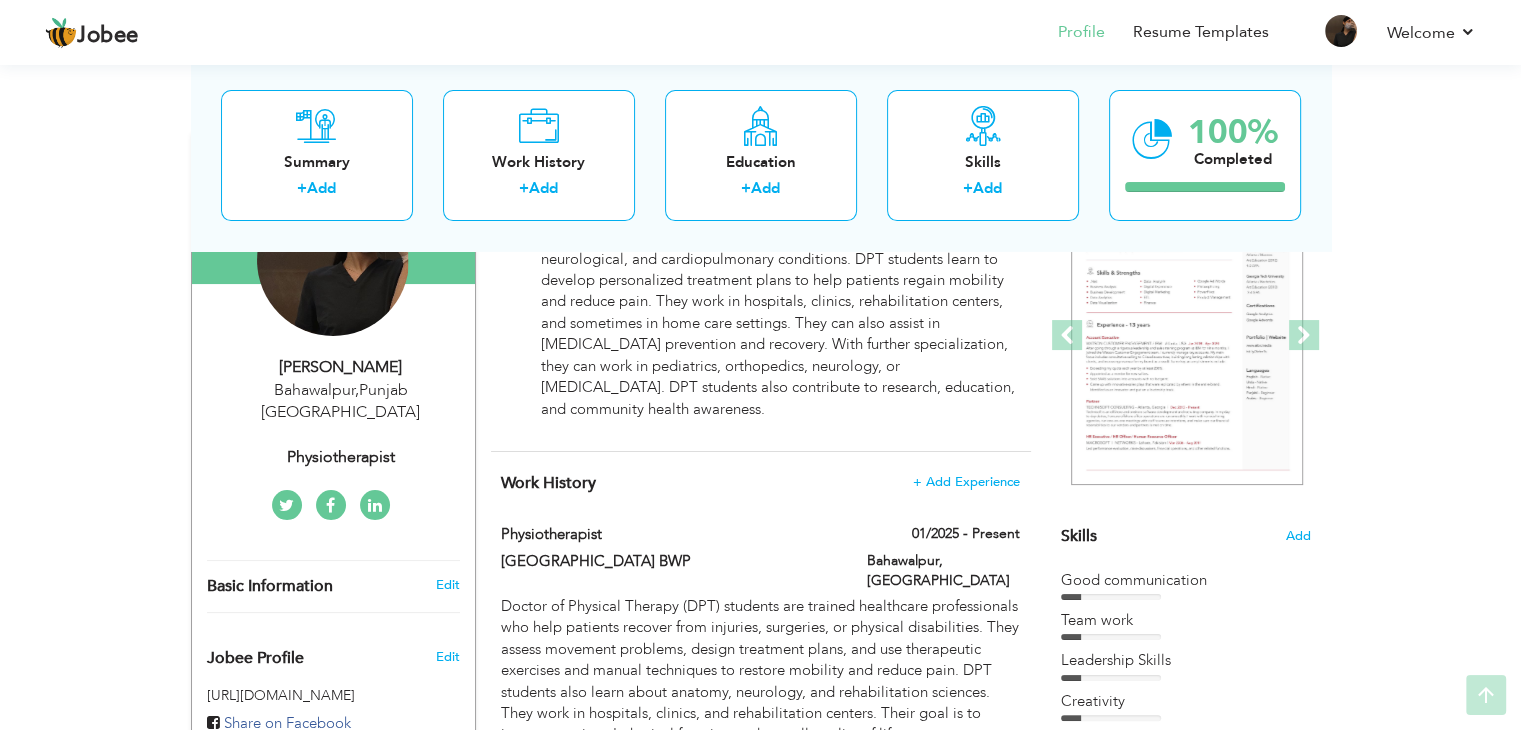 scroll, scrollTop: 280, scrollLeft: 0, axis: vertical 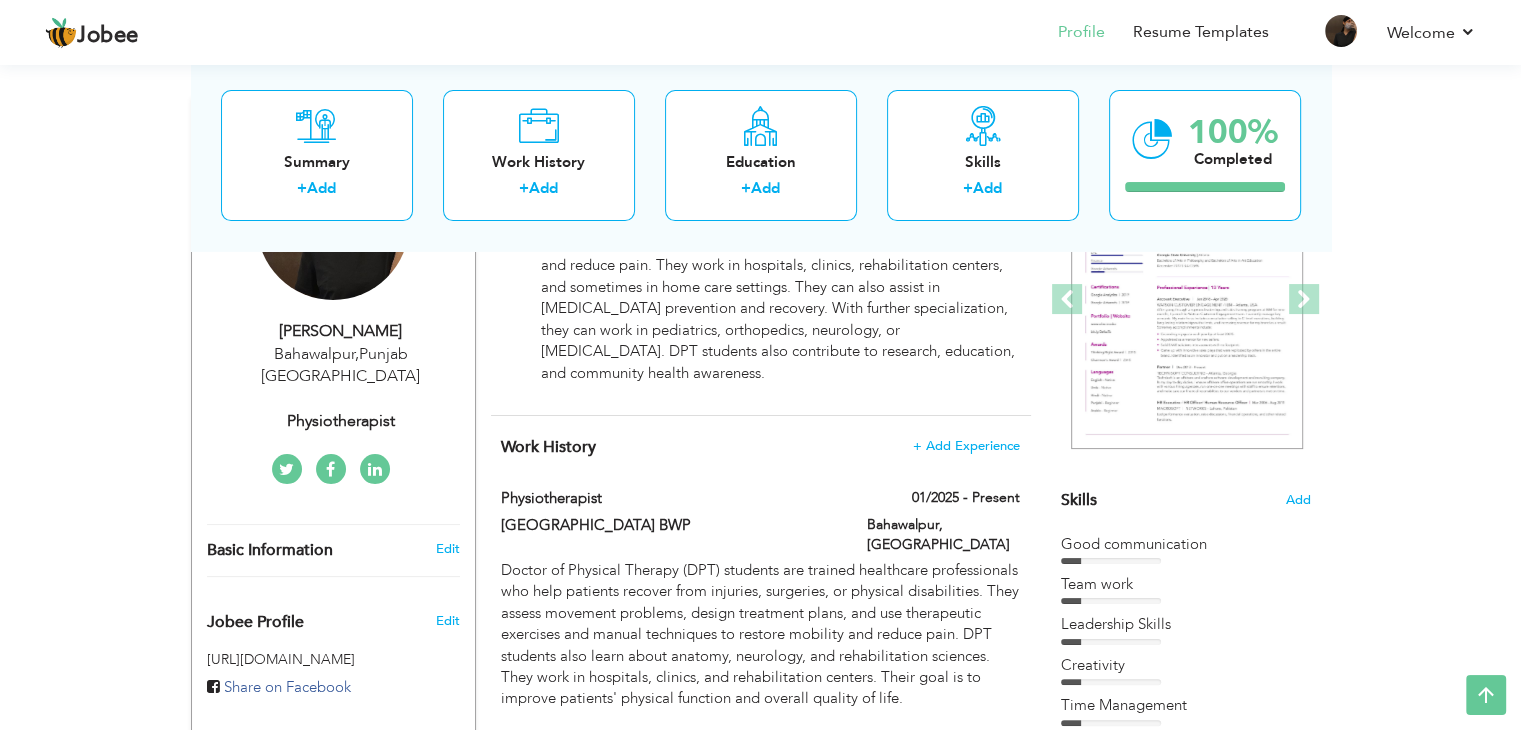 click at bounding box center (375, 469) 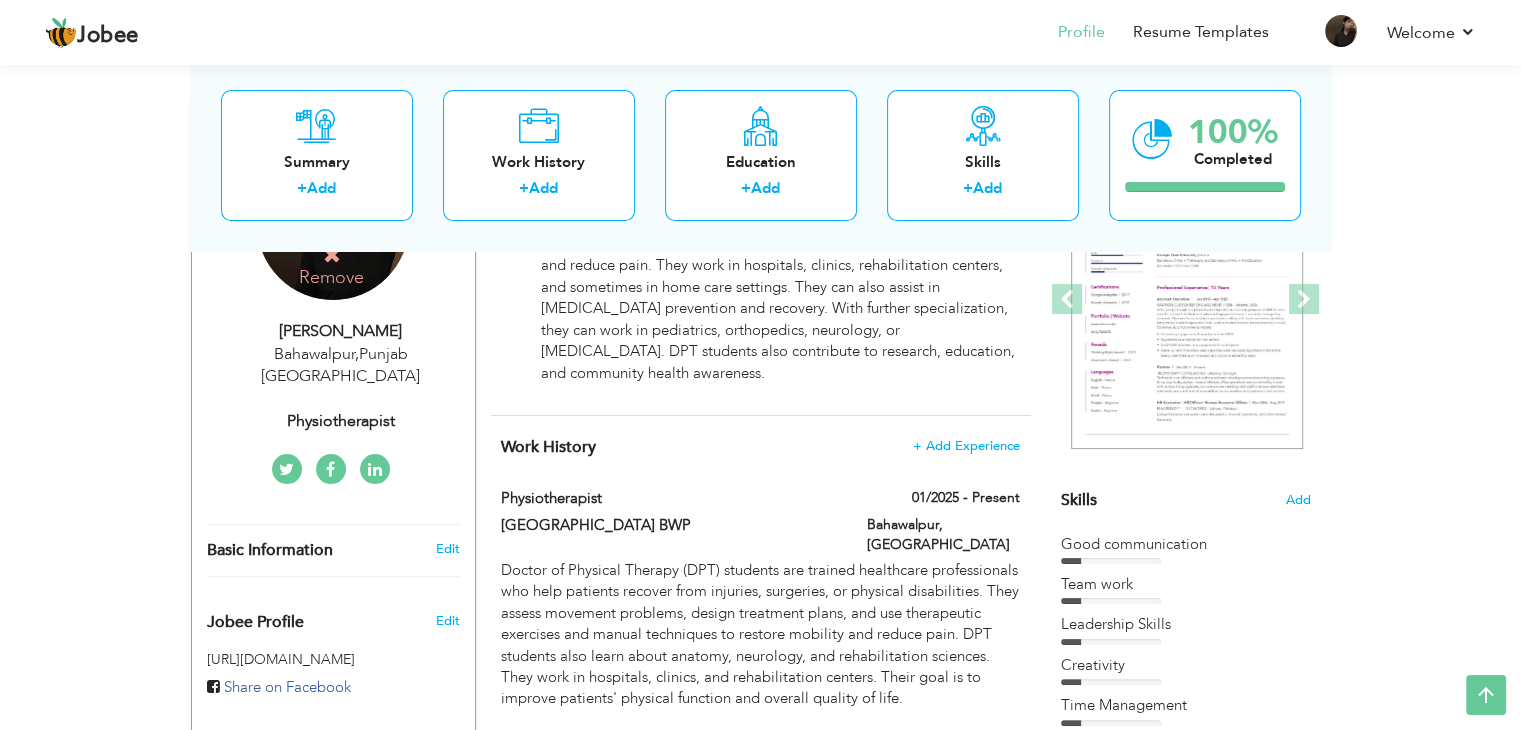 click at bounding box center [375, 469] 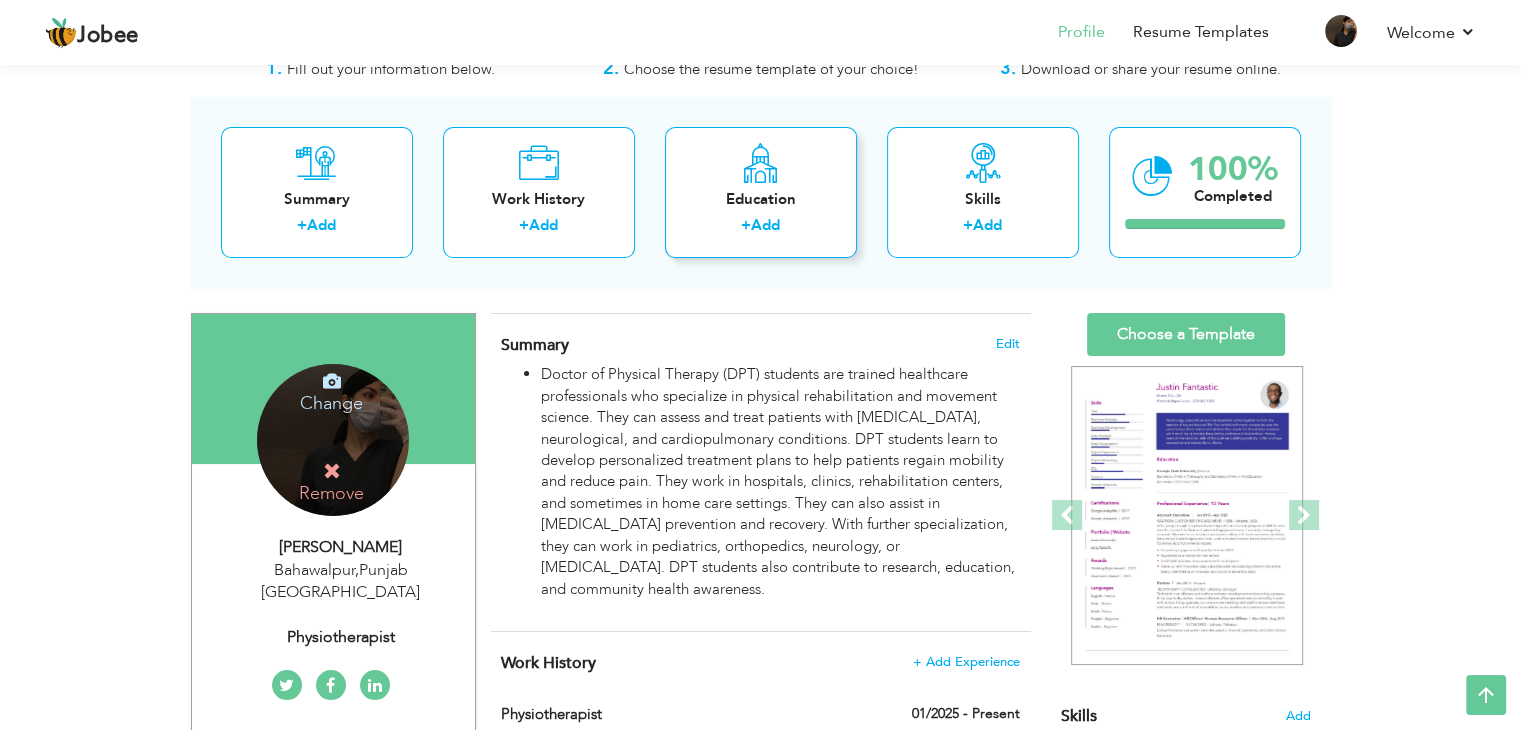 scroll, scrollTop: 16, scrollLeft: 0, axis: vertical 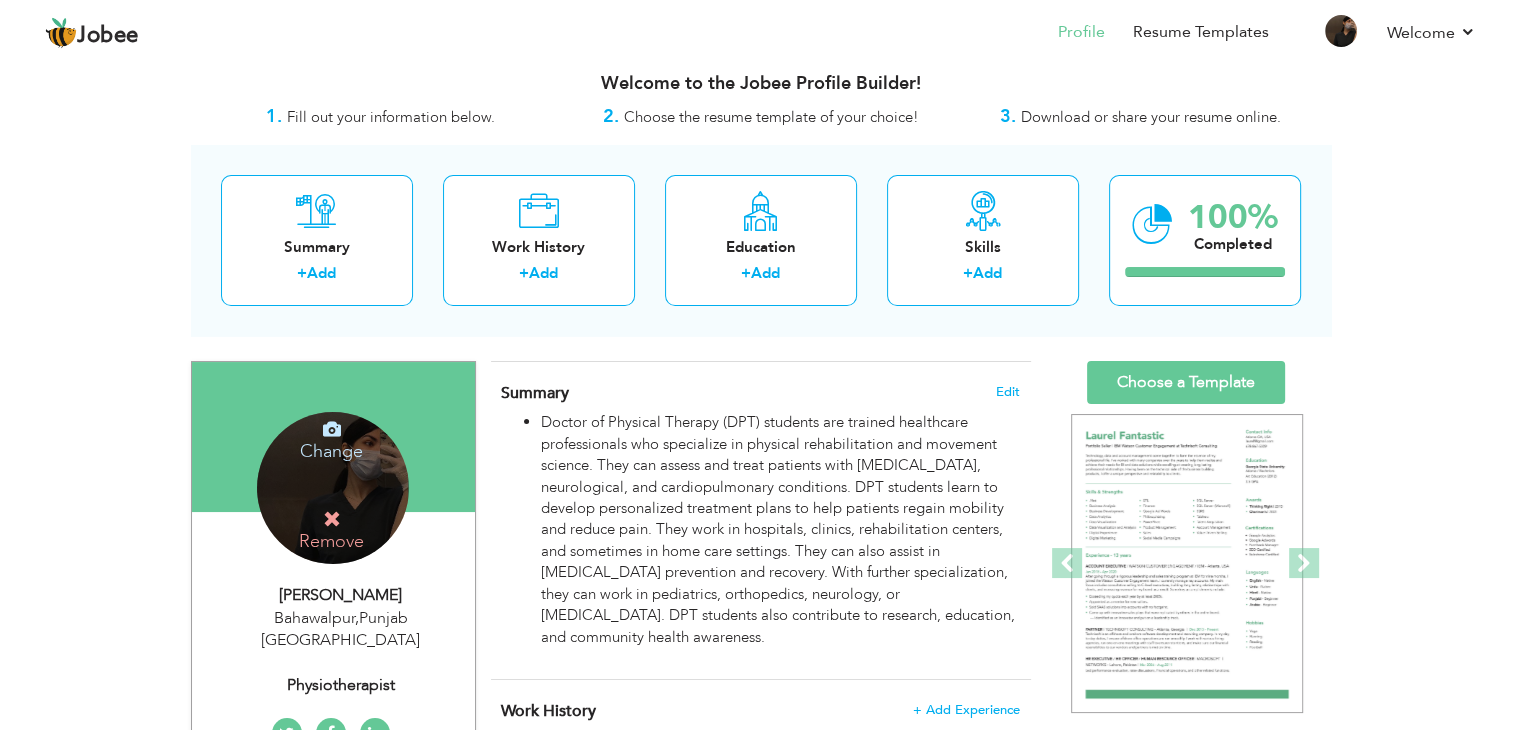 click on "Download or share your resume online." at bounding box center [1151, 117] 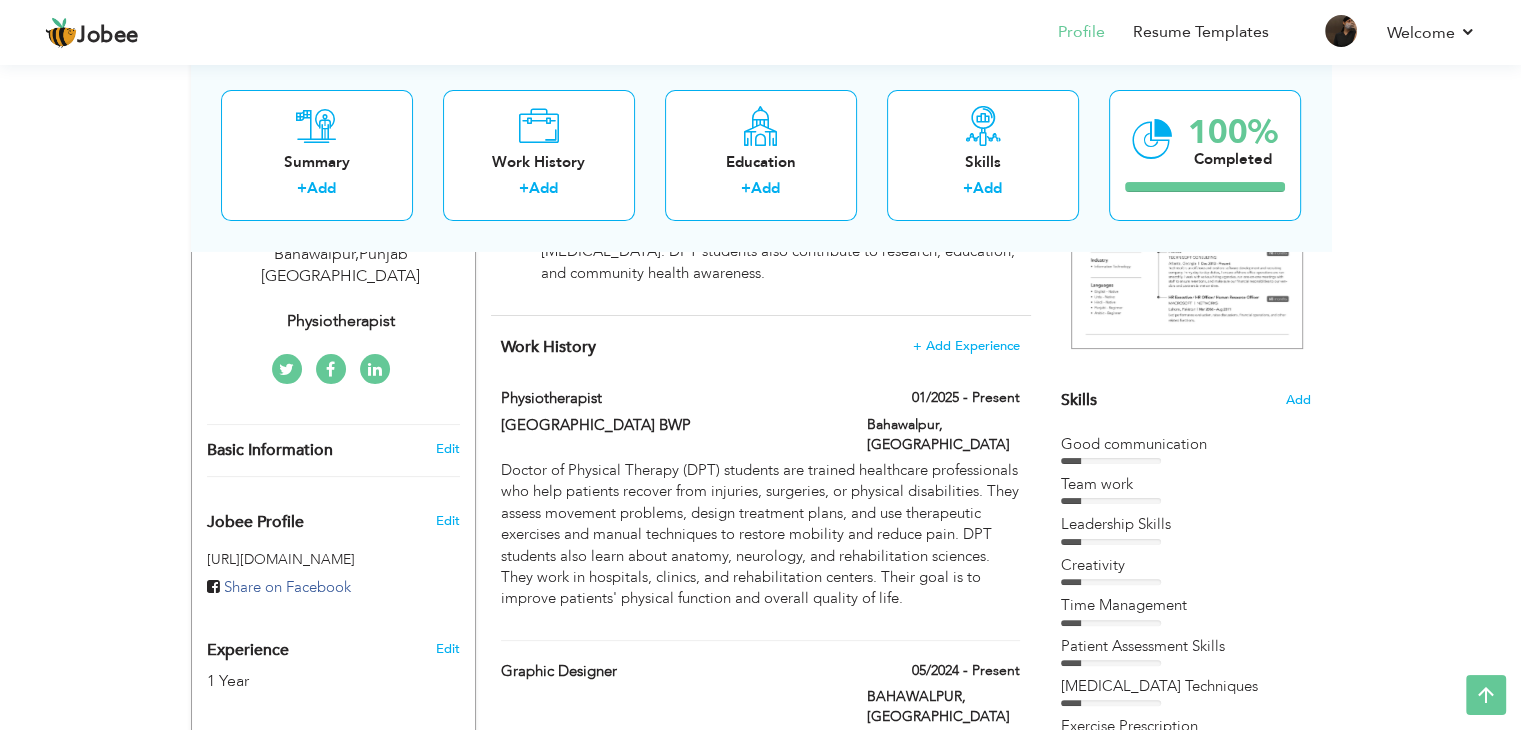 scroll, scrollTop: 0, scrollLeft: 0, axis: both 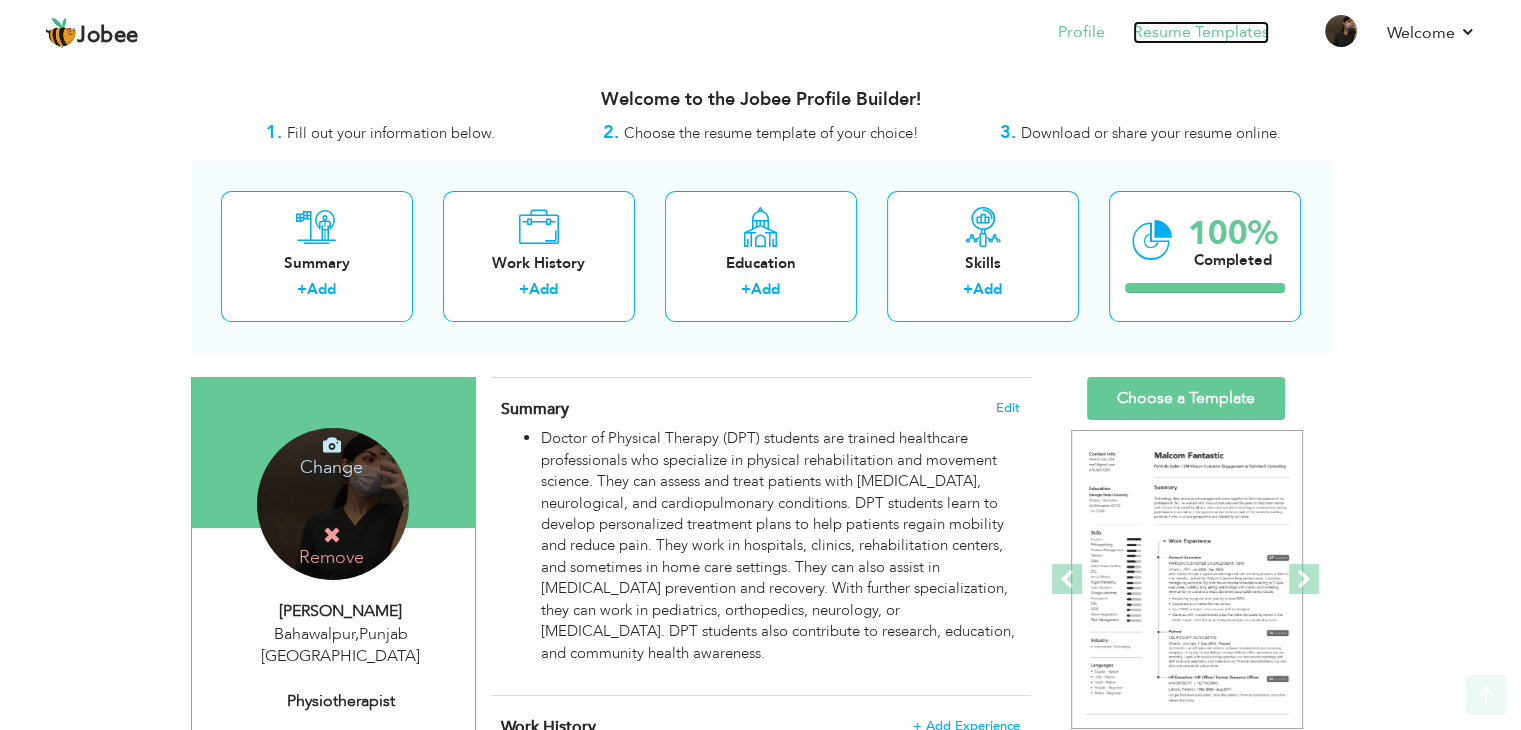 click on "Resume Templates" at bounding box center (1201, 32) 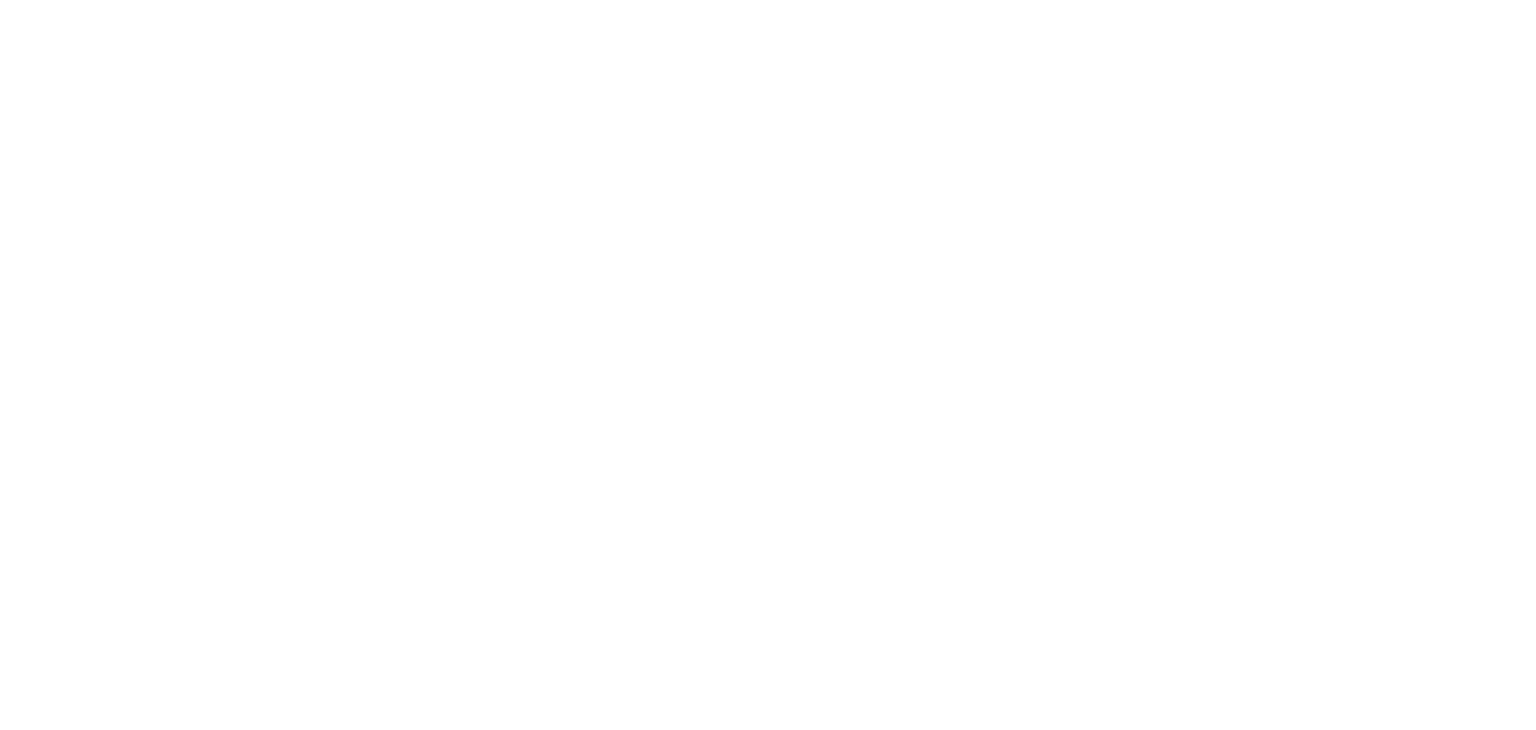 scroll, scrollTop: 0, scrollLeft: 0, axis: both 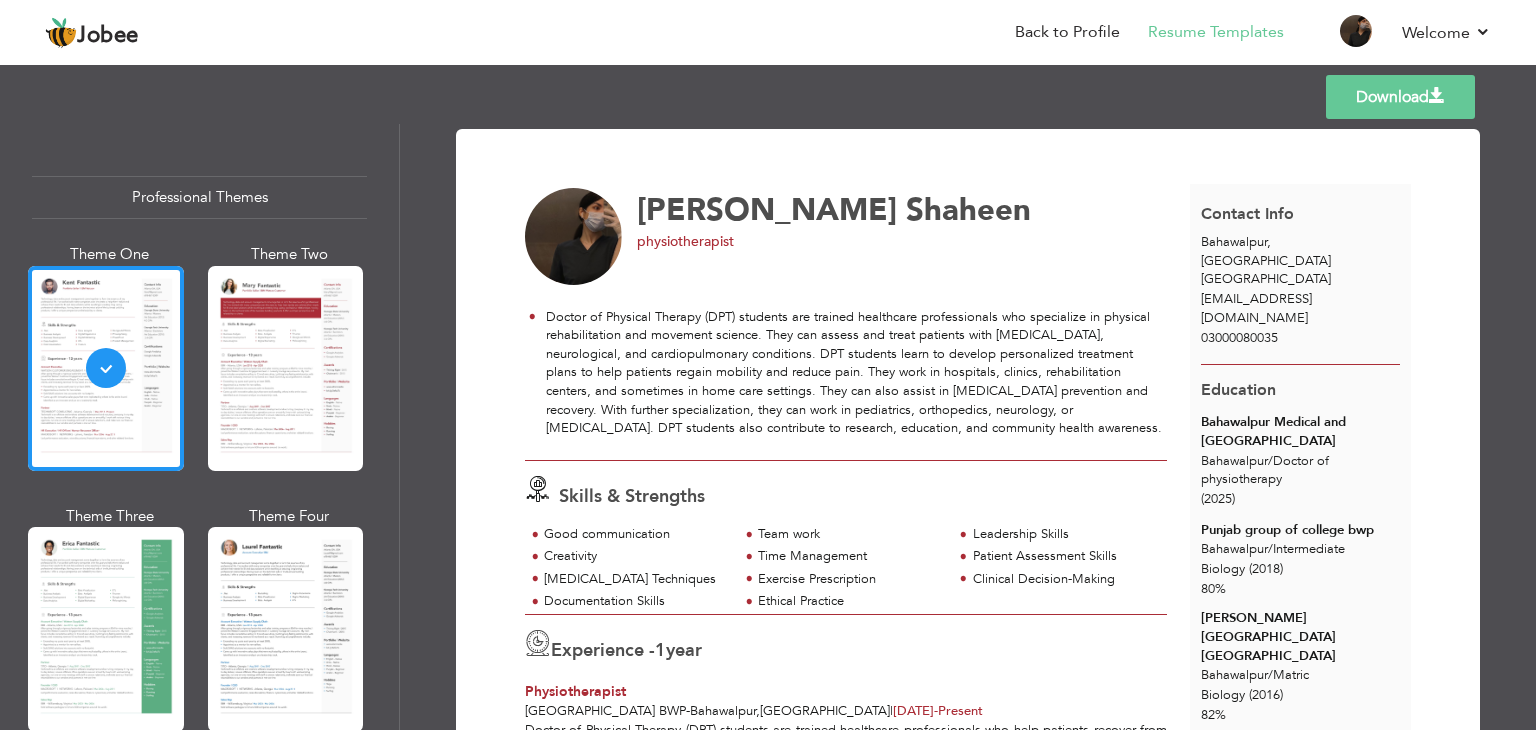click on "Professional Themes
Theme One
Theme Two
Theme Three
Theme Four" at bounding box center (768, 427) 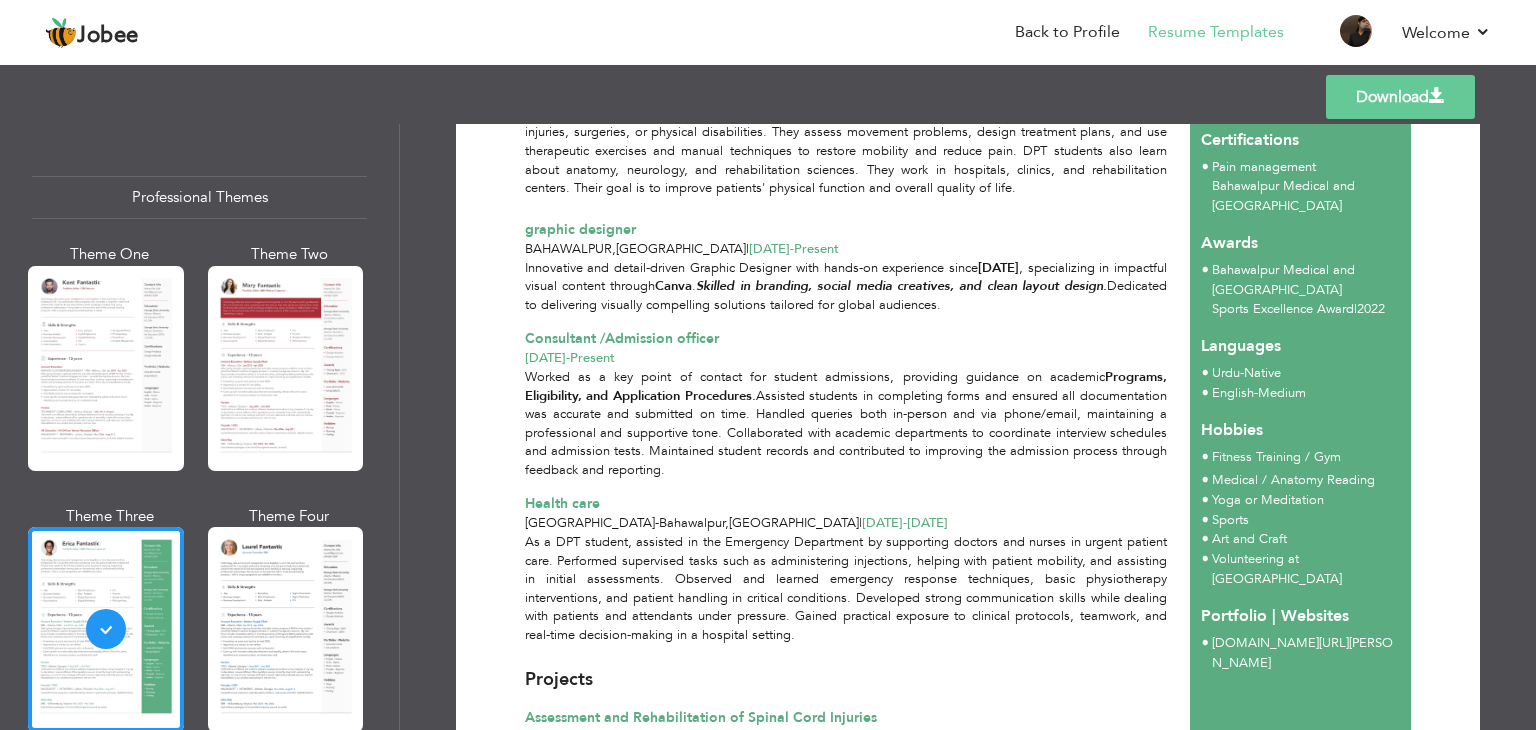 scroll, scrollTop: 812, scrollLeft: 0, axis: vertical 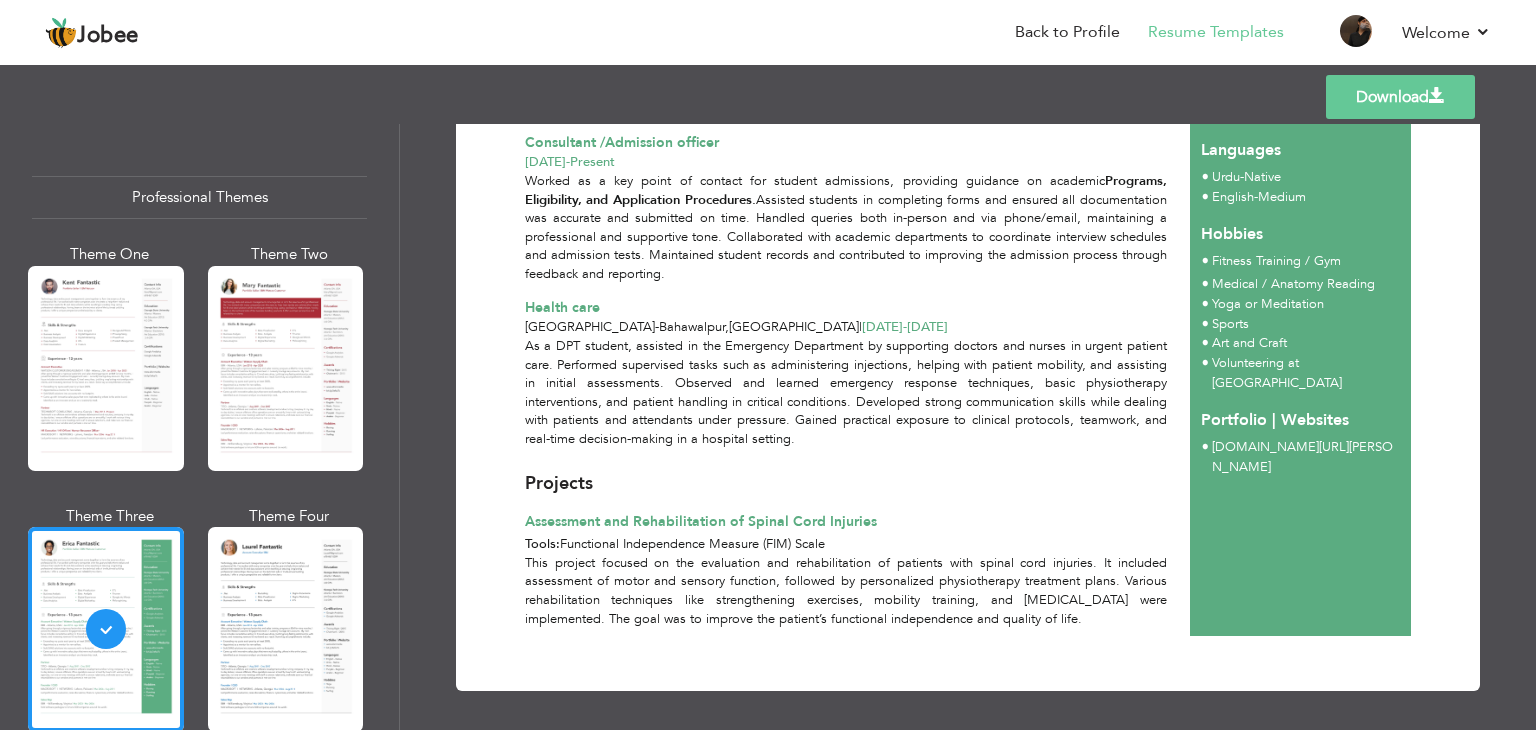 click on "Download" at bounding box center (1400, 97) 